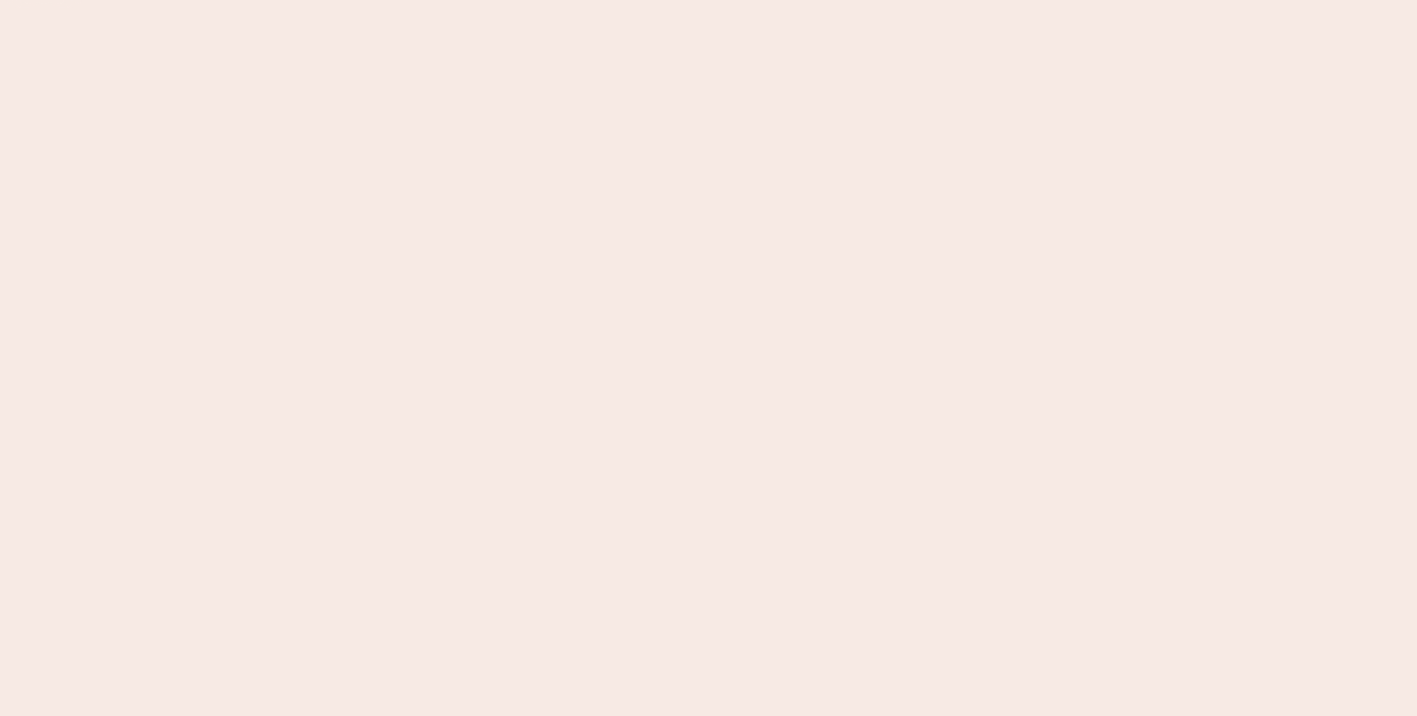 scroll, scrollTop: 0, scrollLeft: 0, axis: both 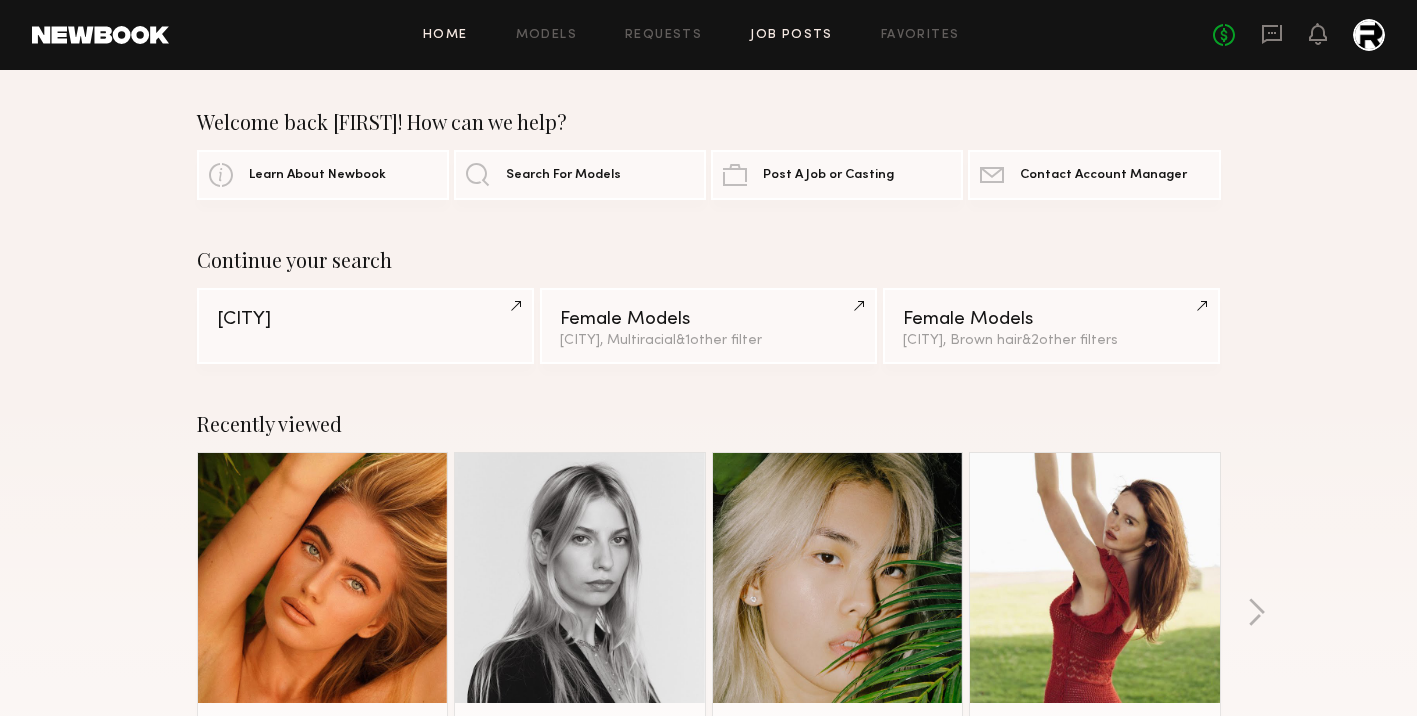 click on "Job Posts" 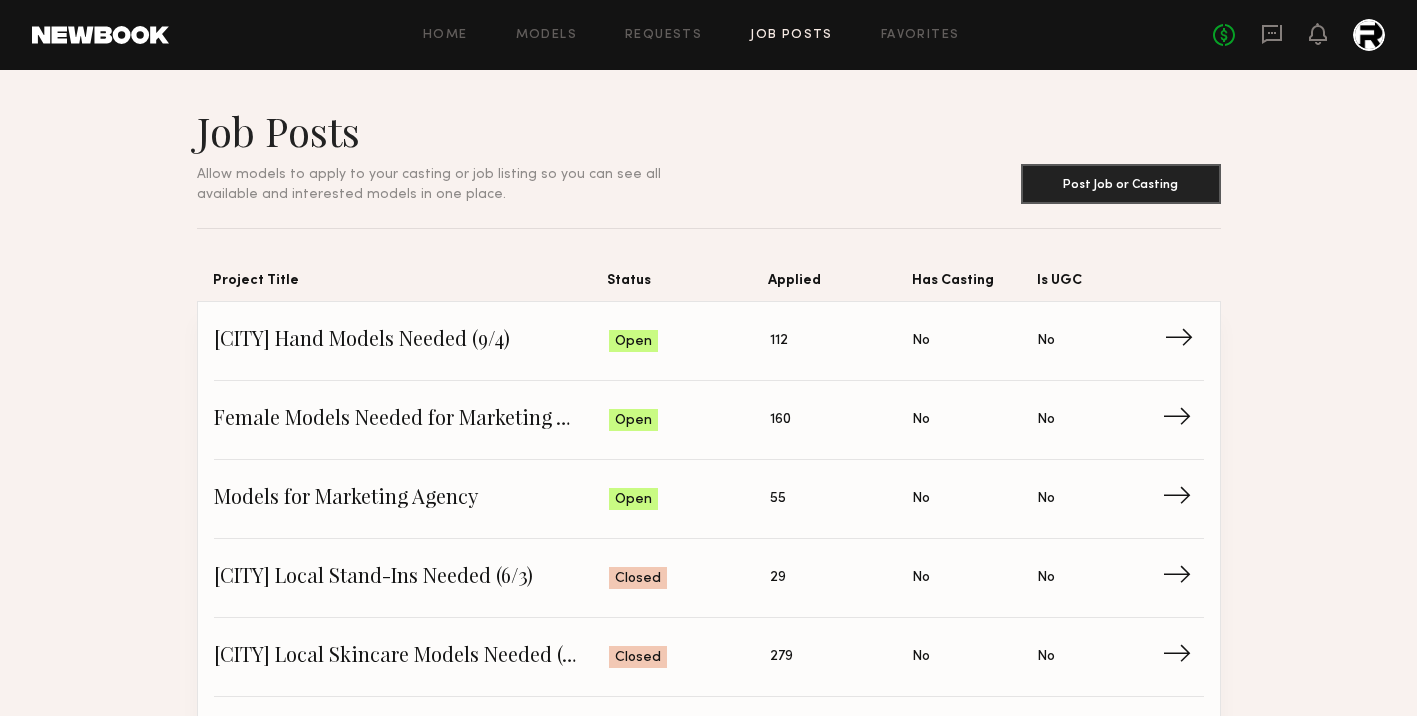 click on "San Diego Hand Models Needed (9/4)" 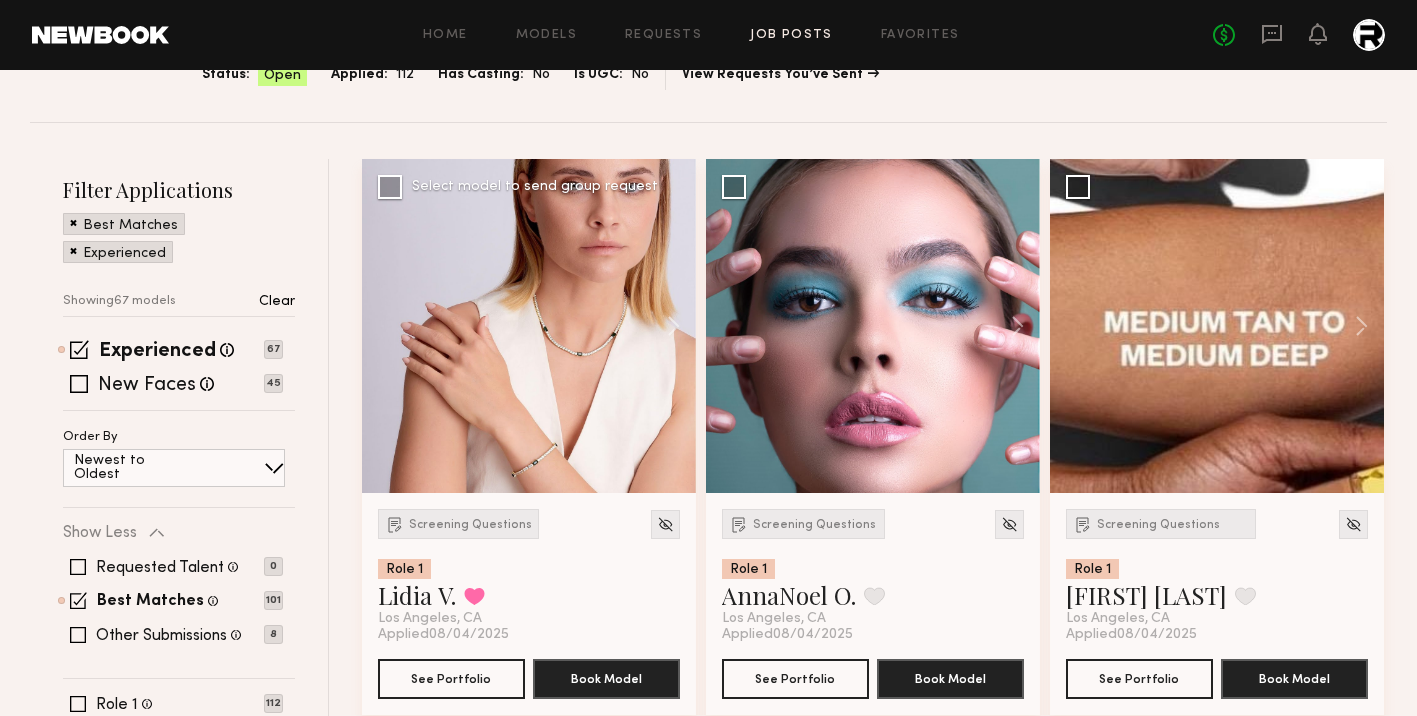 scroll, scrollTop: 207, scrollLeft: 0, axis: vertical 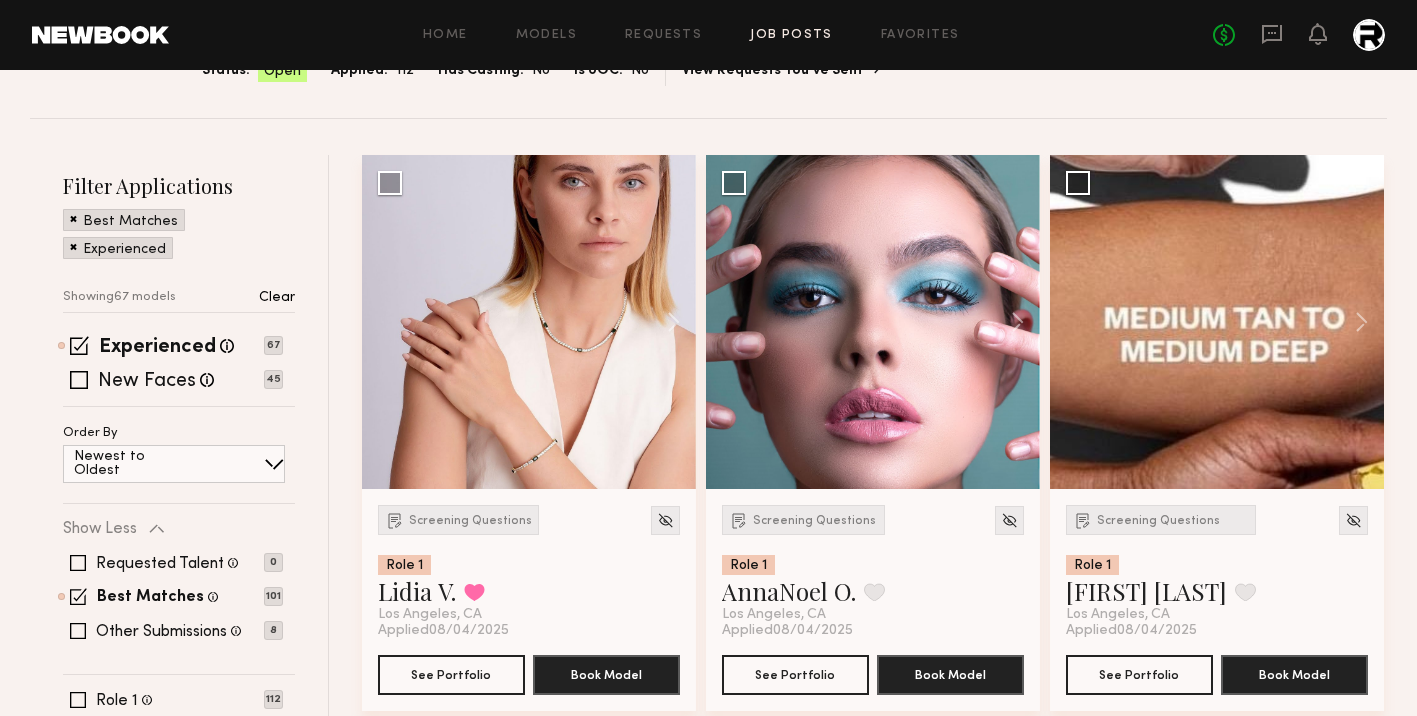 click on "Home Models Requests Job Posts Favorites Sign Out" 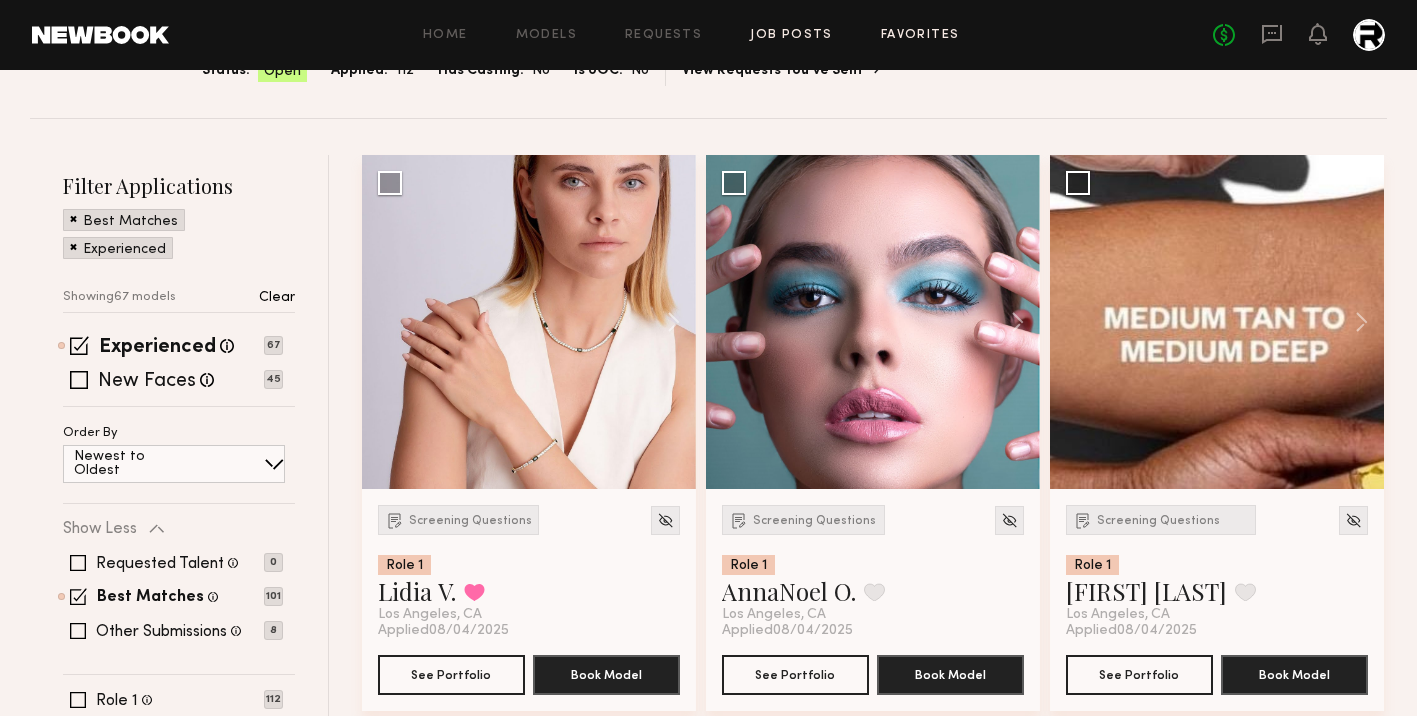 click on "Favorites" 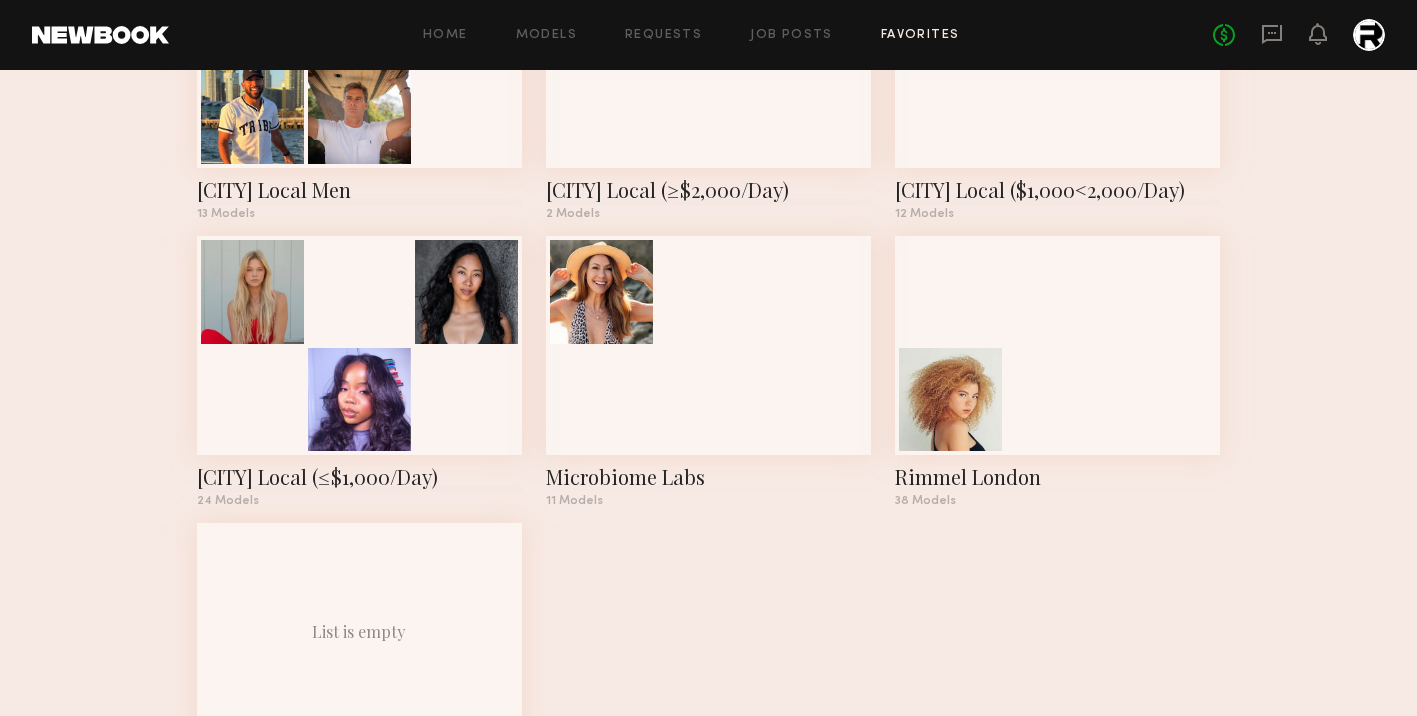 scroll, scrollTop: 531, scrollLeft: 0, axis: vertical 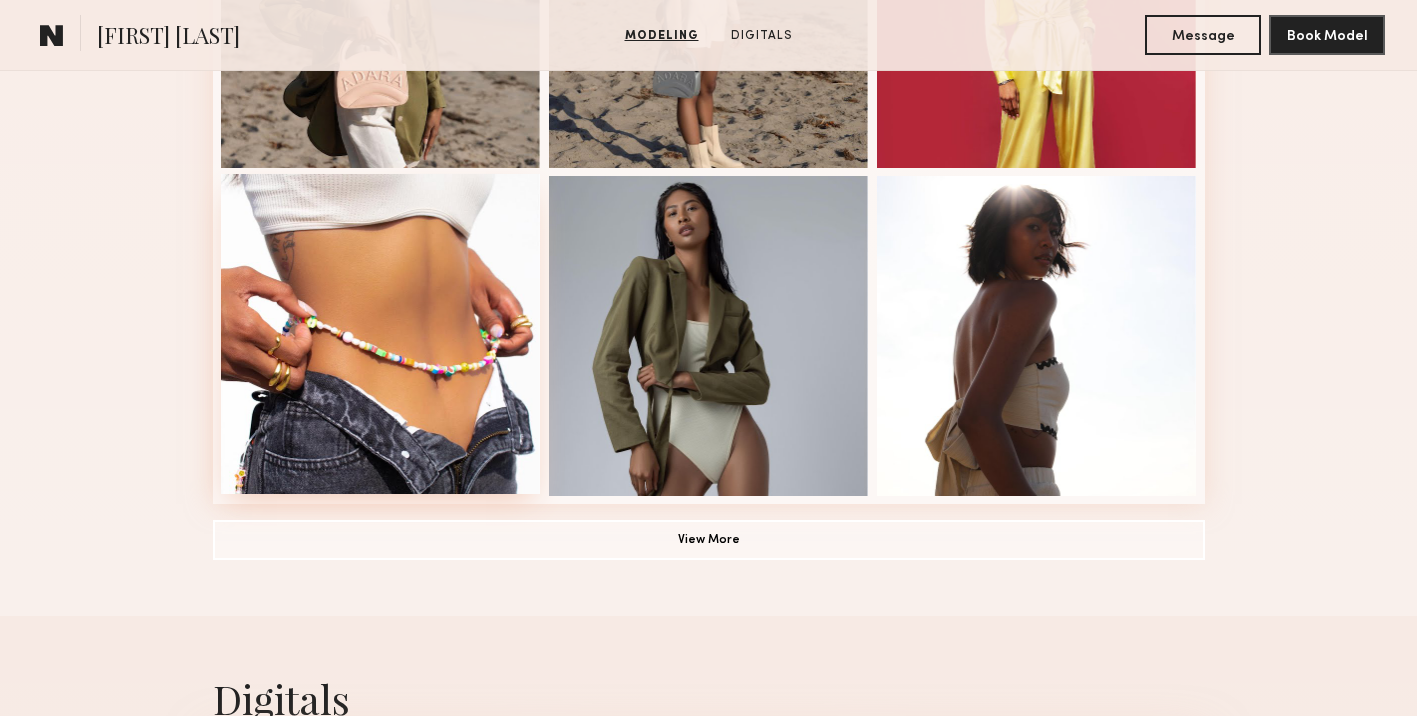 click at bounding box center [381, 334] 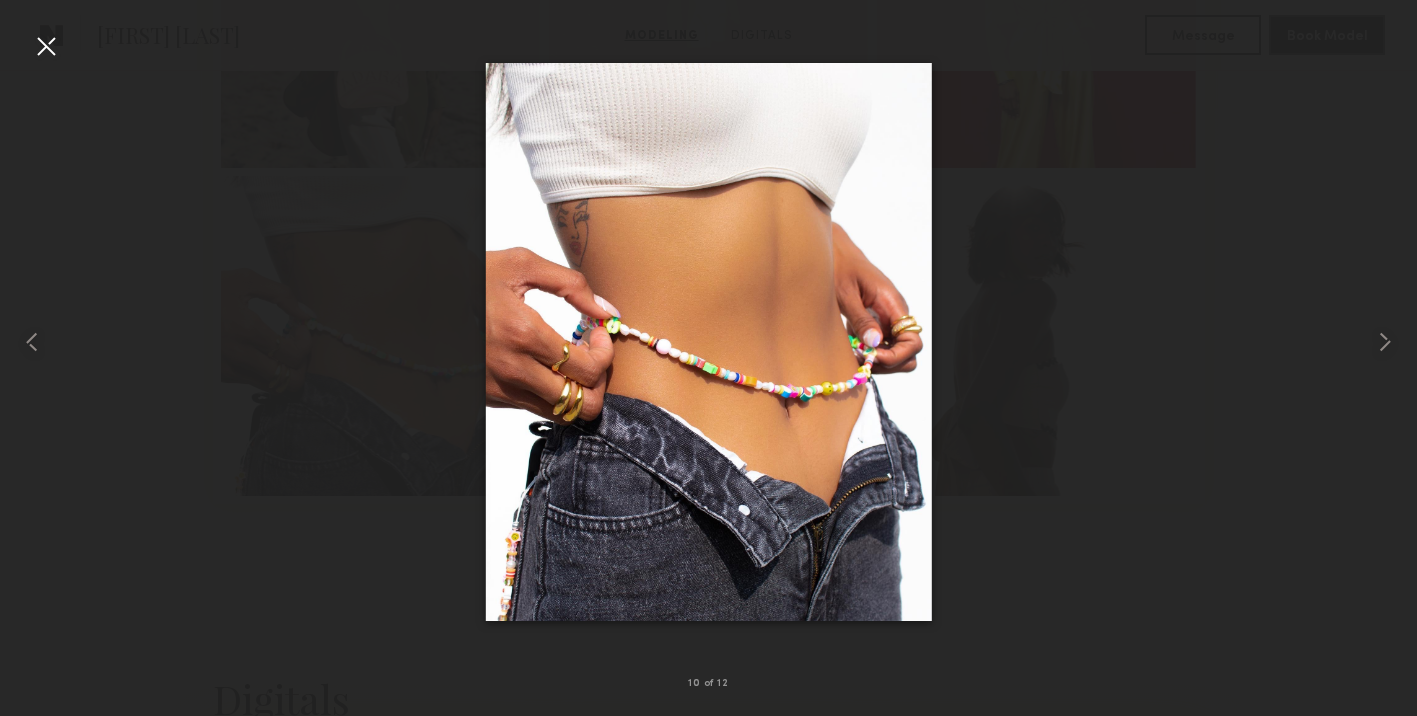 click at bounding box center [708, 342] 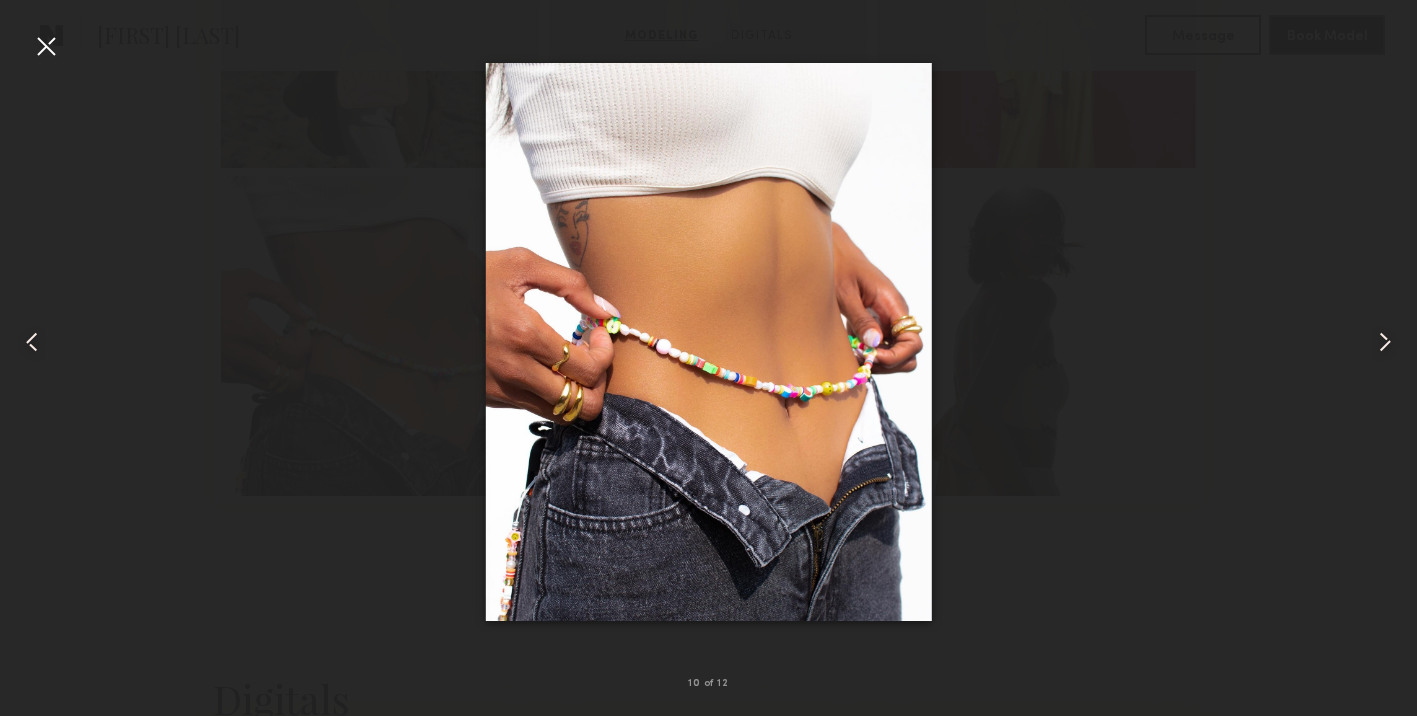 click at bounding box center [46, 46] 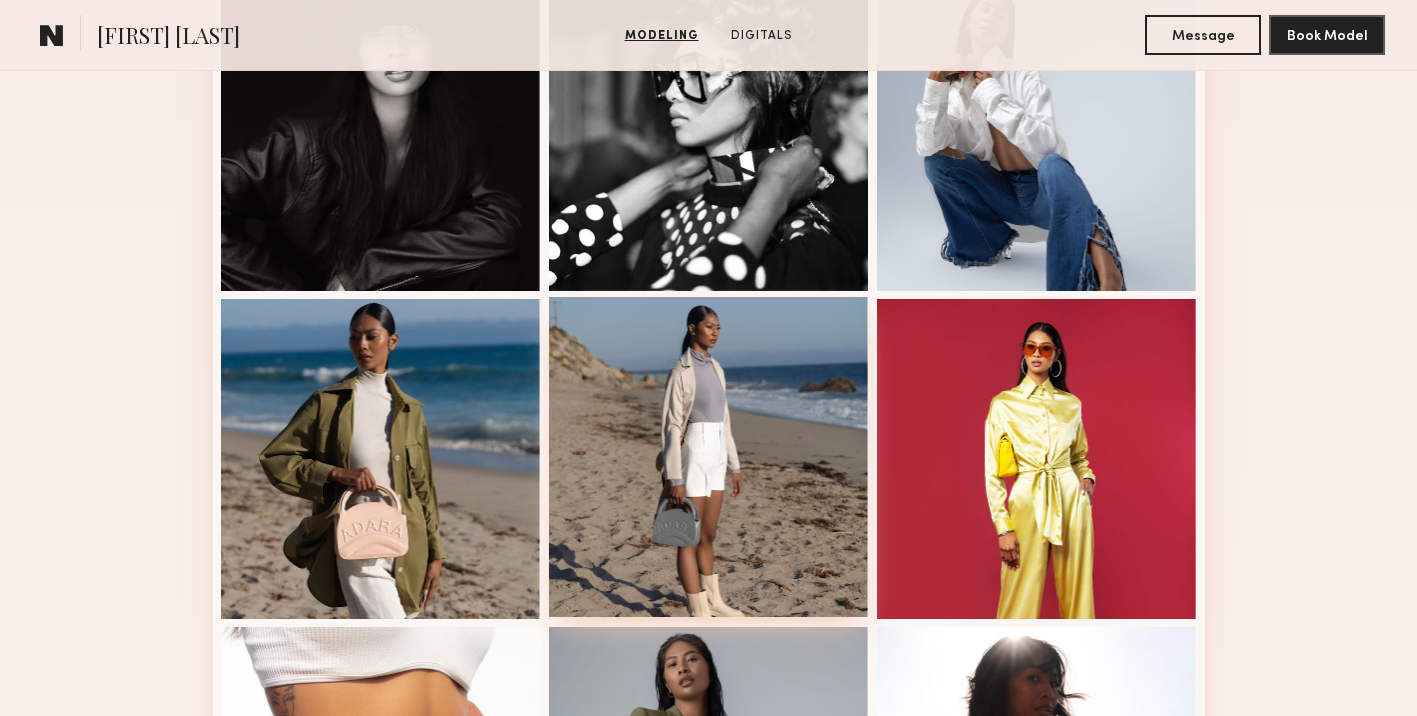 scroll, scrollTop: 971, scrollLeft: 0, axis: vertical 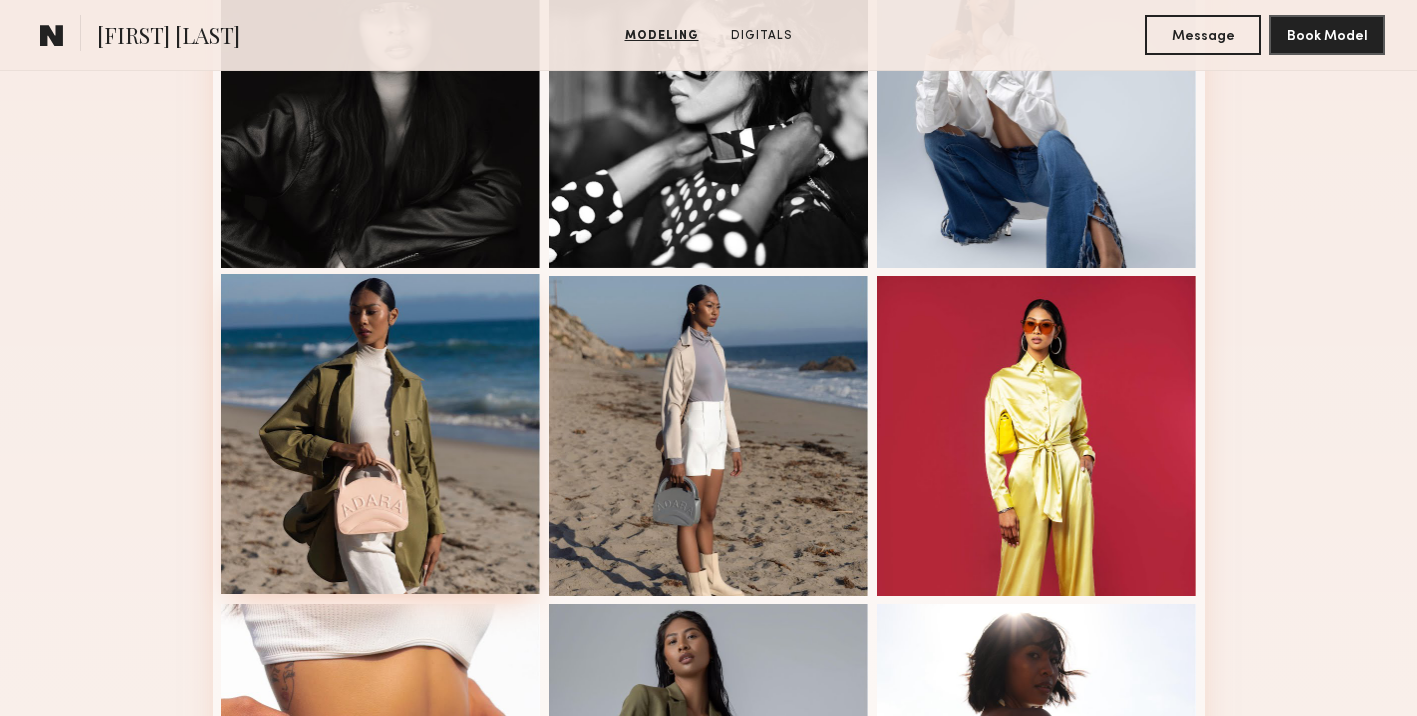 click at bounding box center (381, 434) 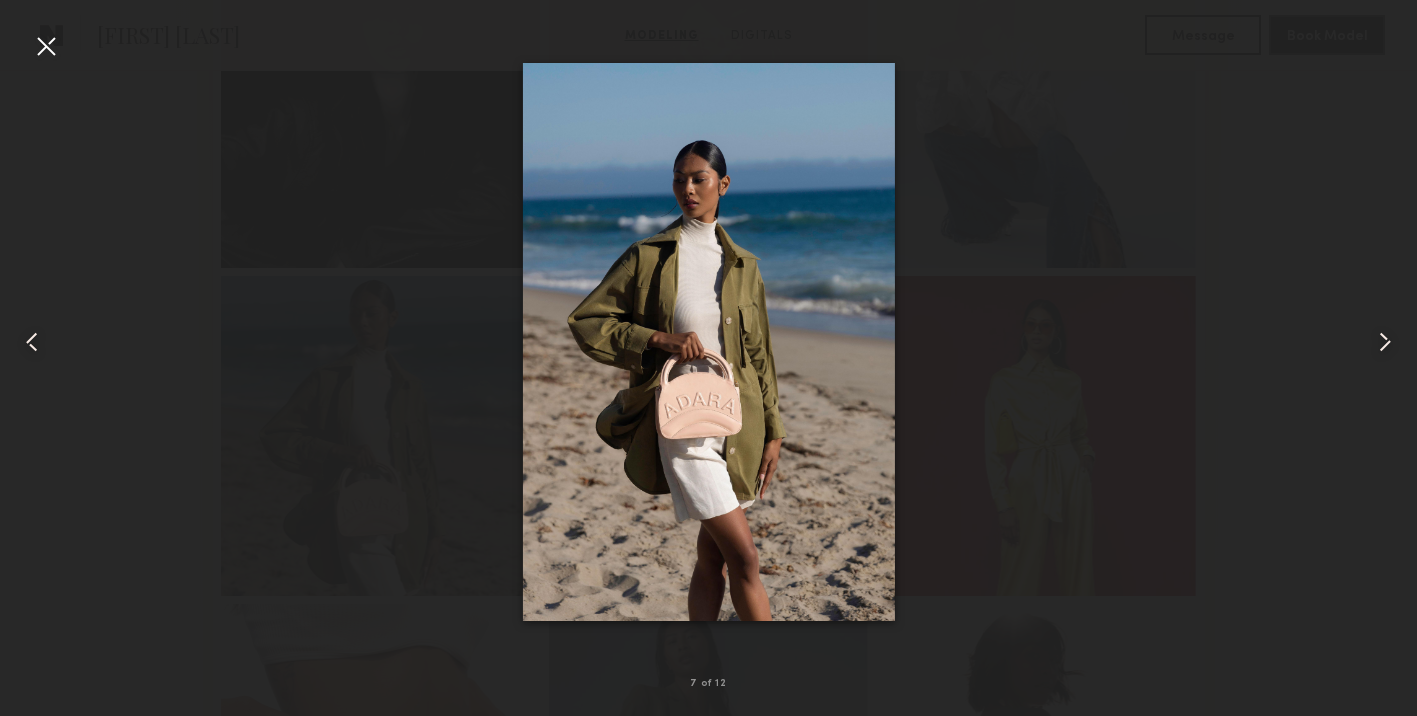click at bounding box center [708, 342] 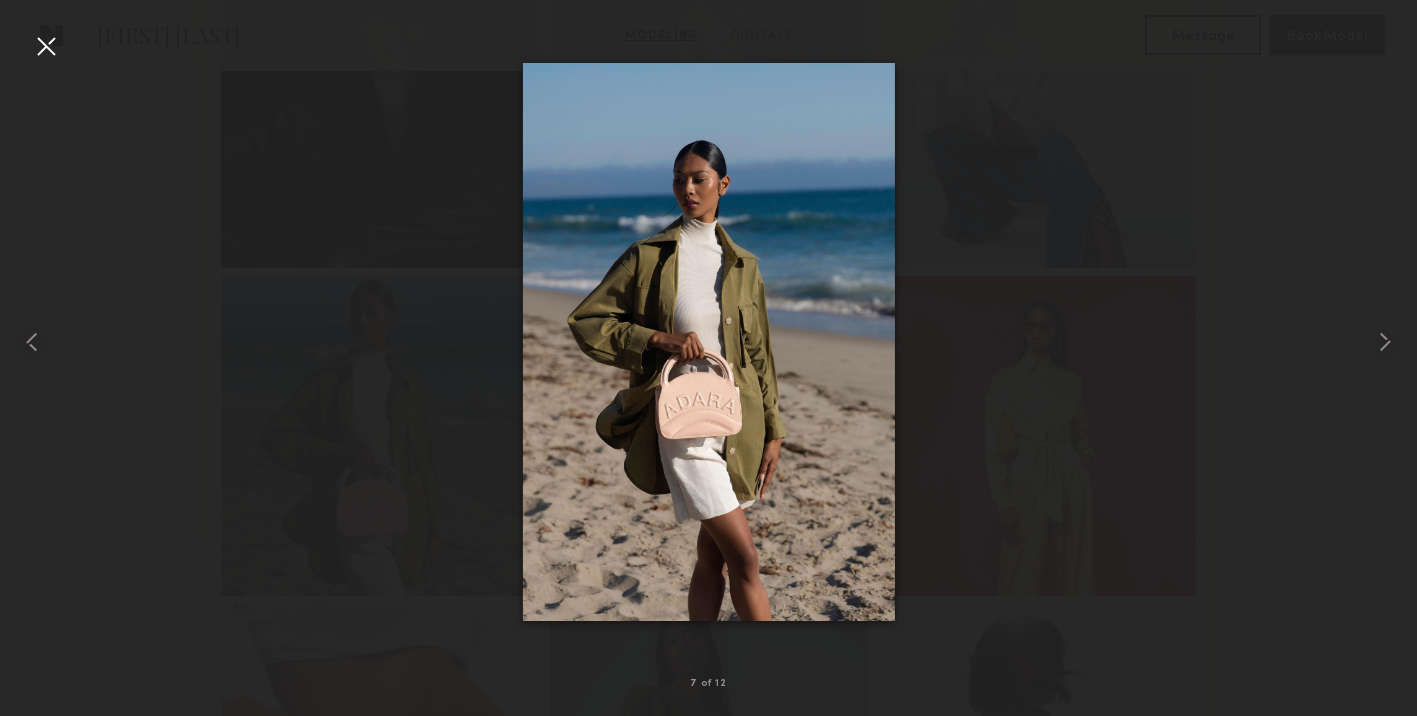click at bounding box center (708, 342) 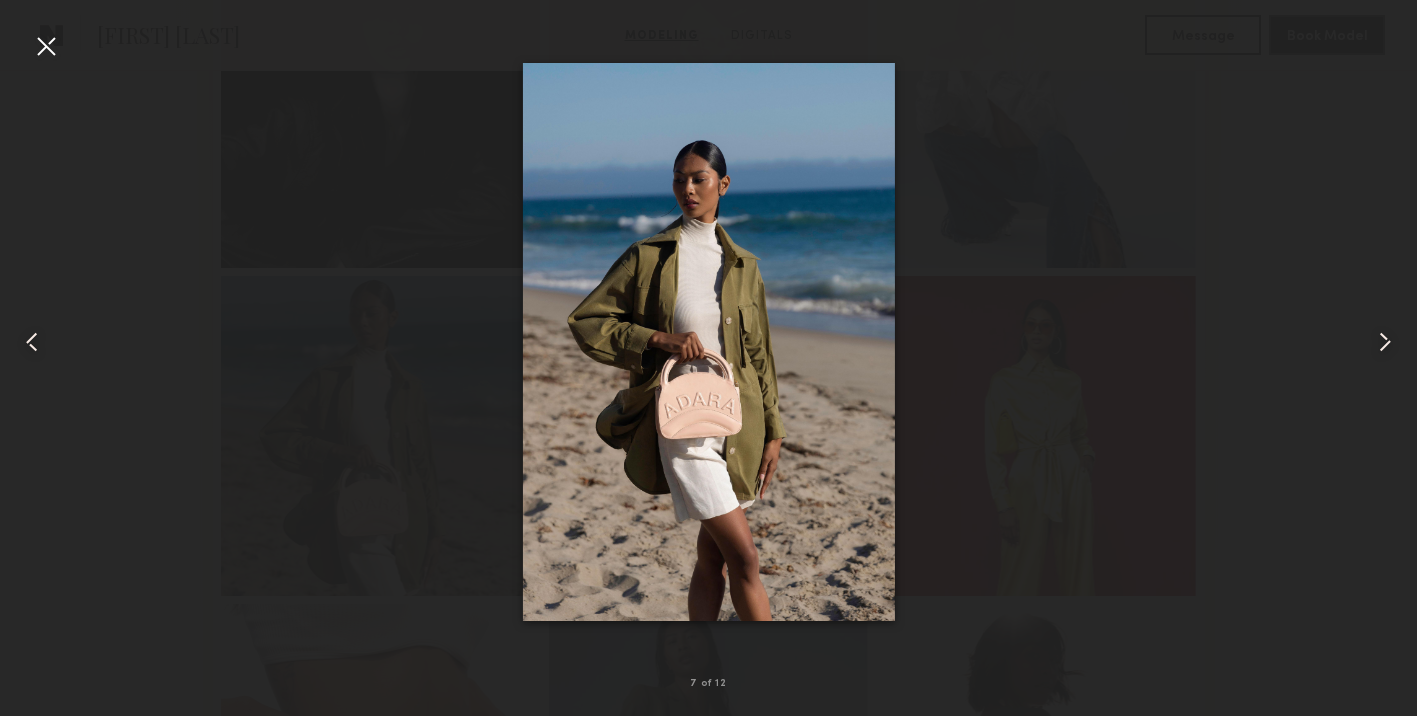 click at bounding box center [708, 342] 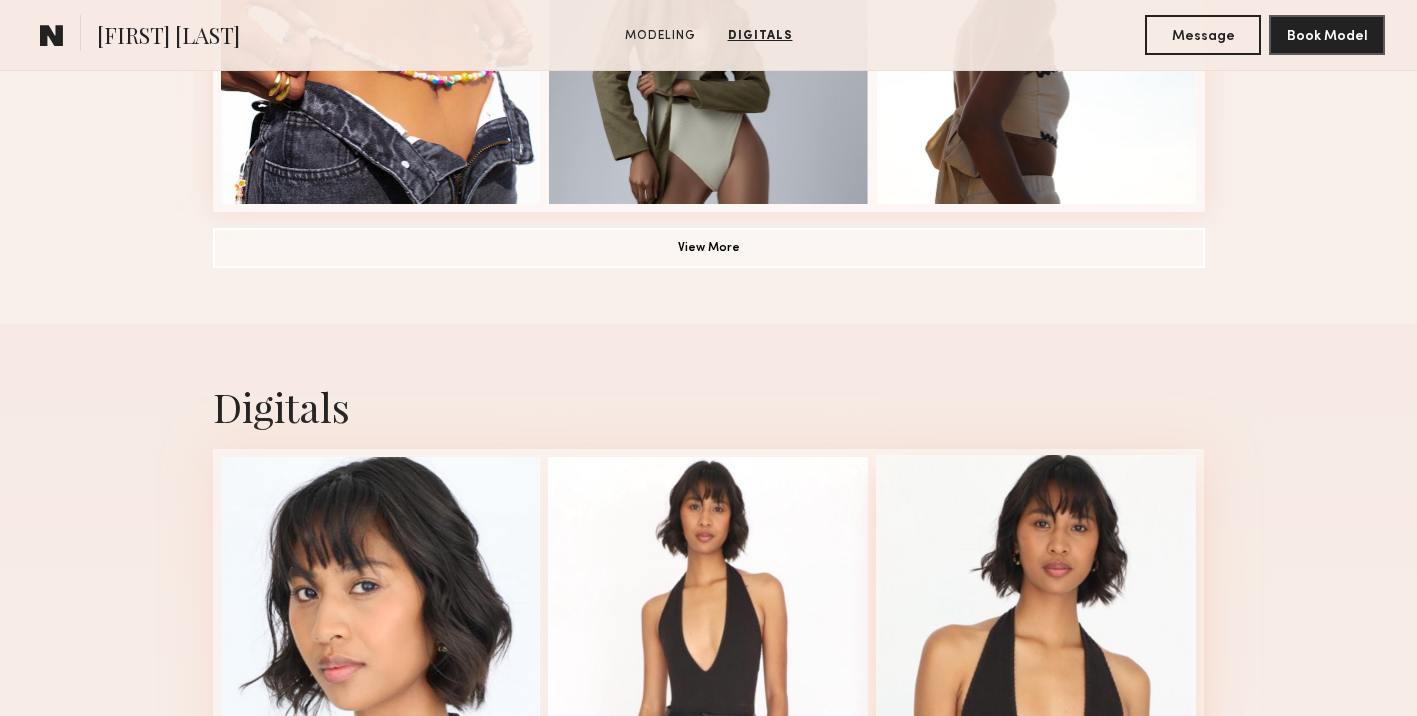 scroll, scrollTop: 1634, scrollLeft: 0, axis: vertical 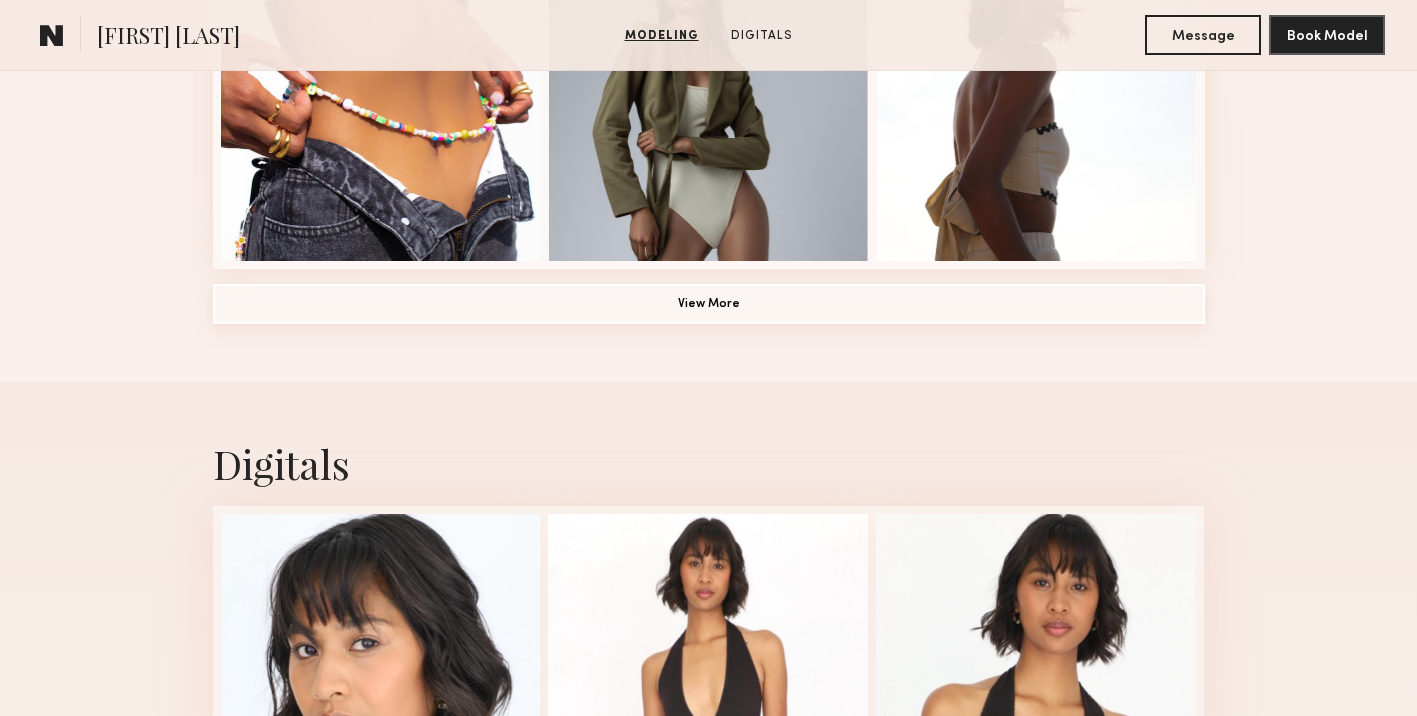click on "View More" 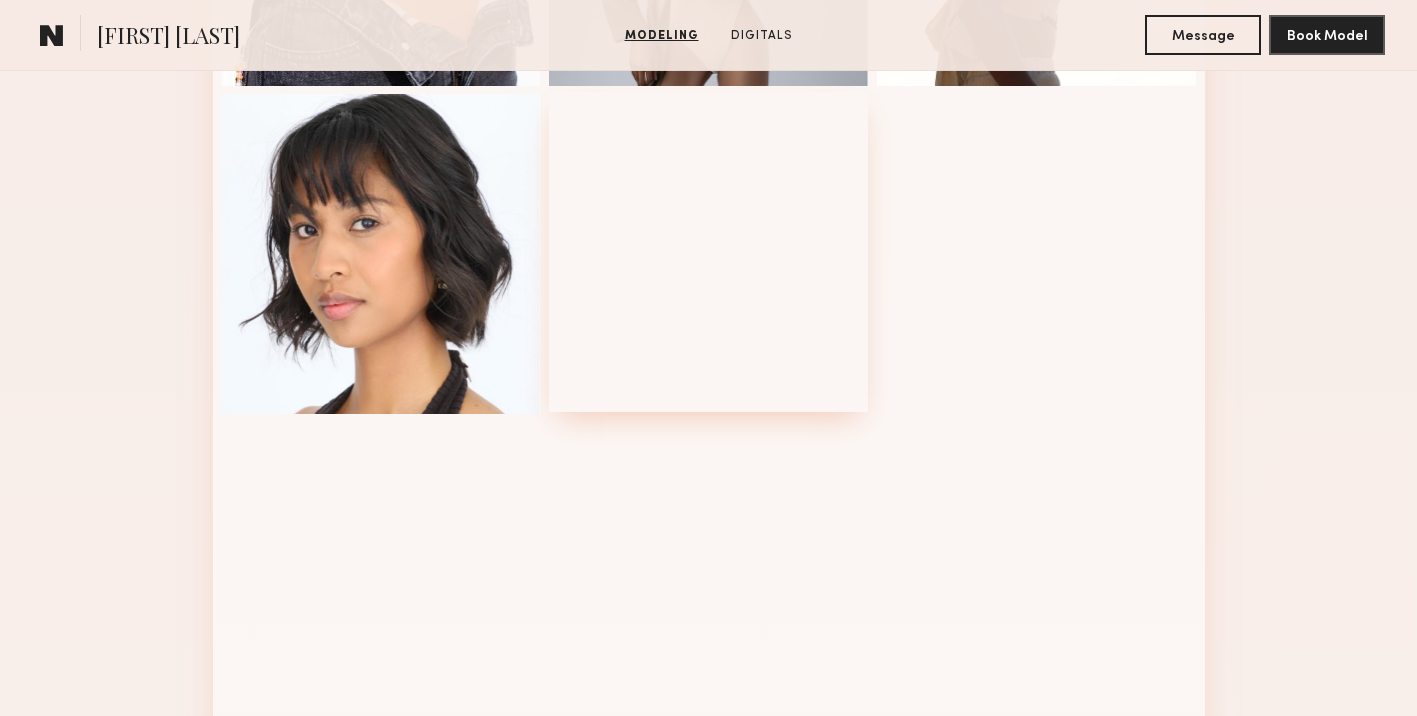 scroll, scrollTop: 1758, scrollLeft: 0, axis: vertical 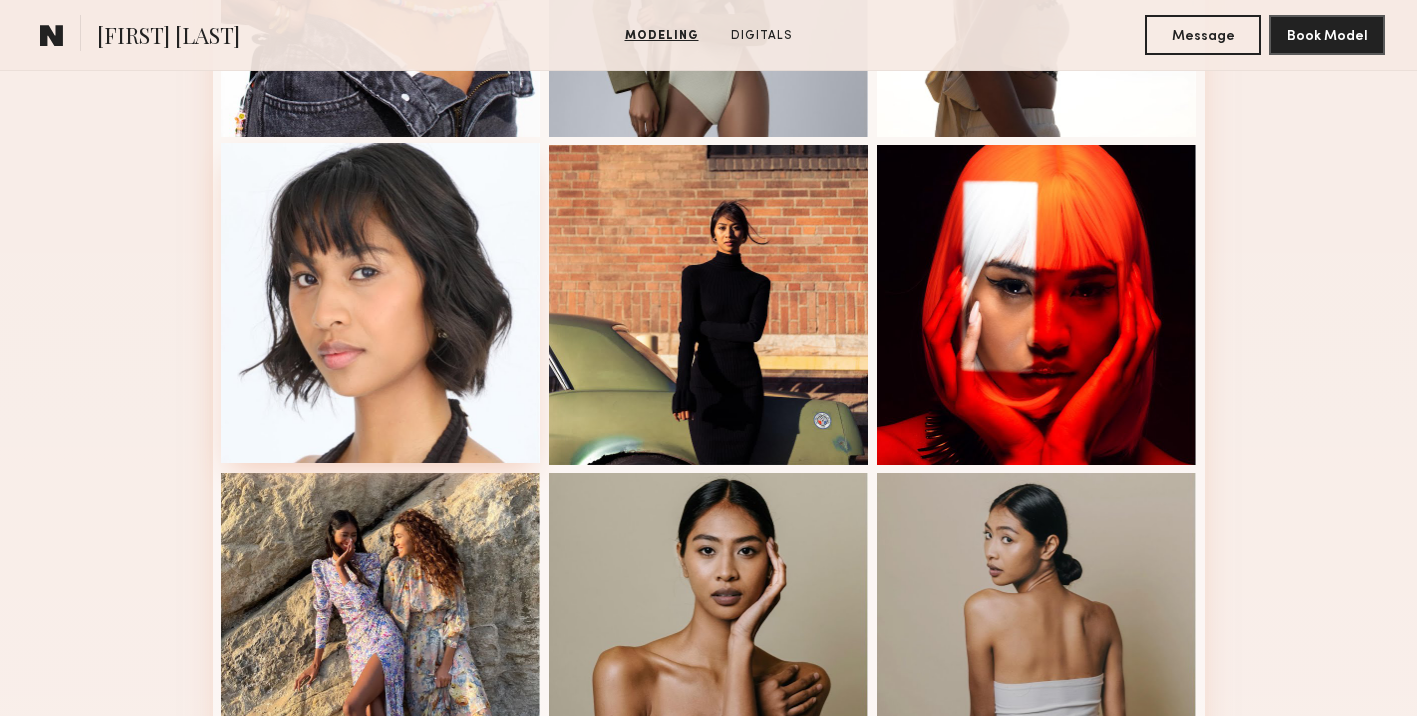 click at bounding box center [381, 303] 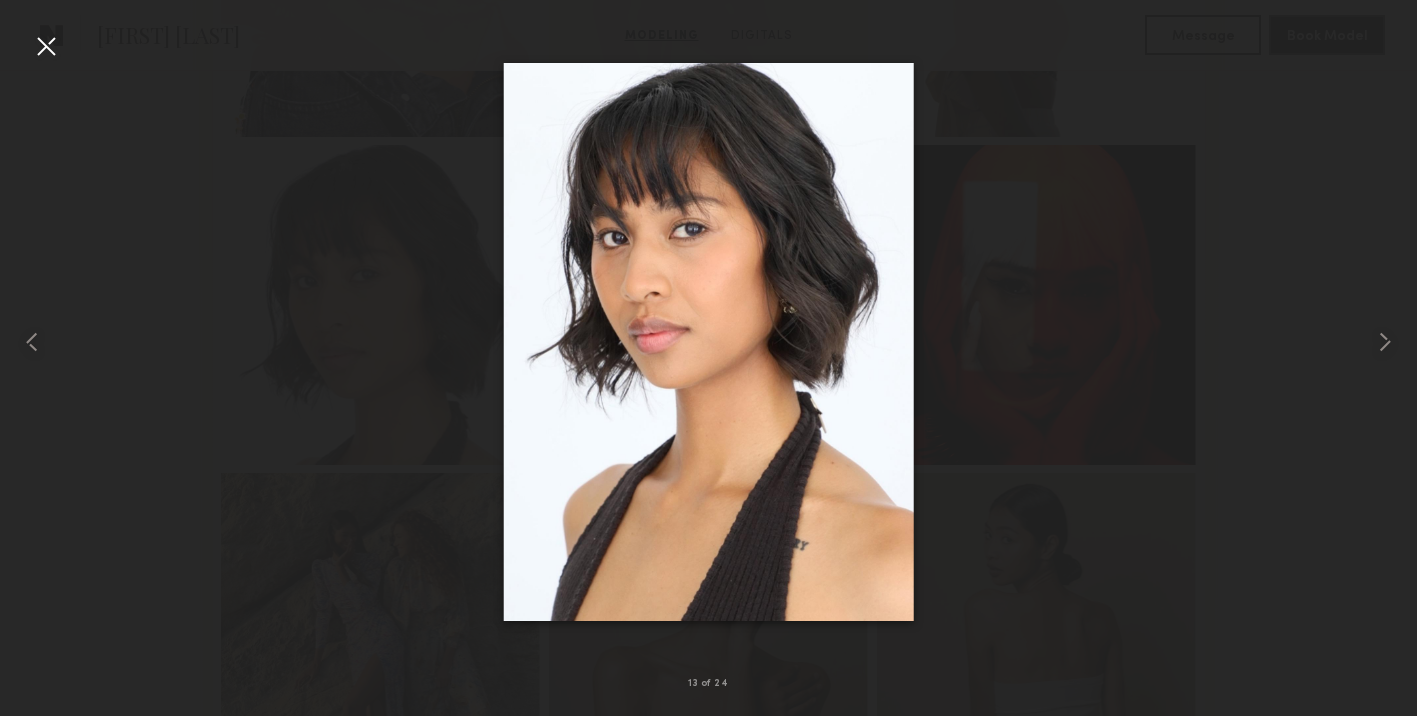drag, startPoint x: 734, startPoint y: 425, endPoint x: 985, endPoint y: 7, distance: 487.5705 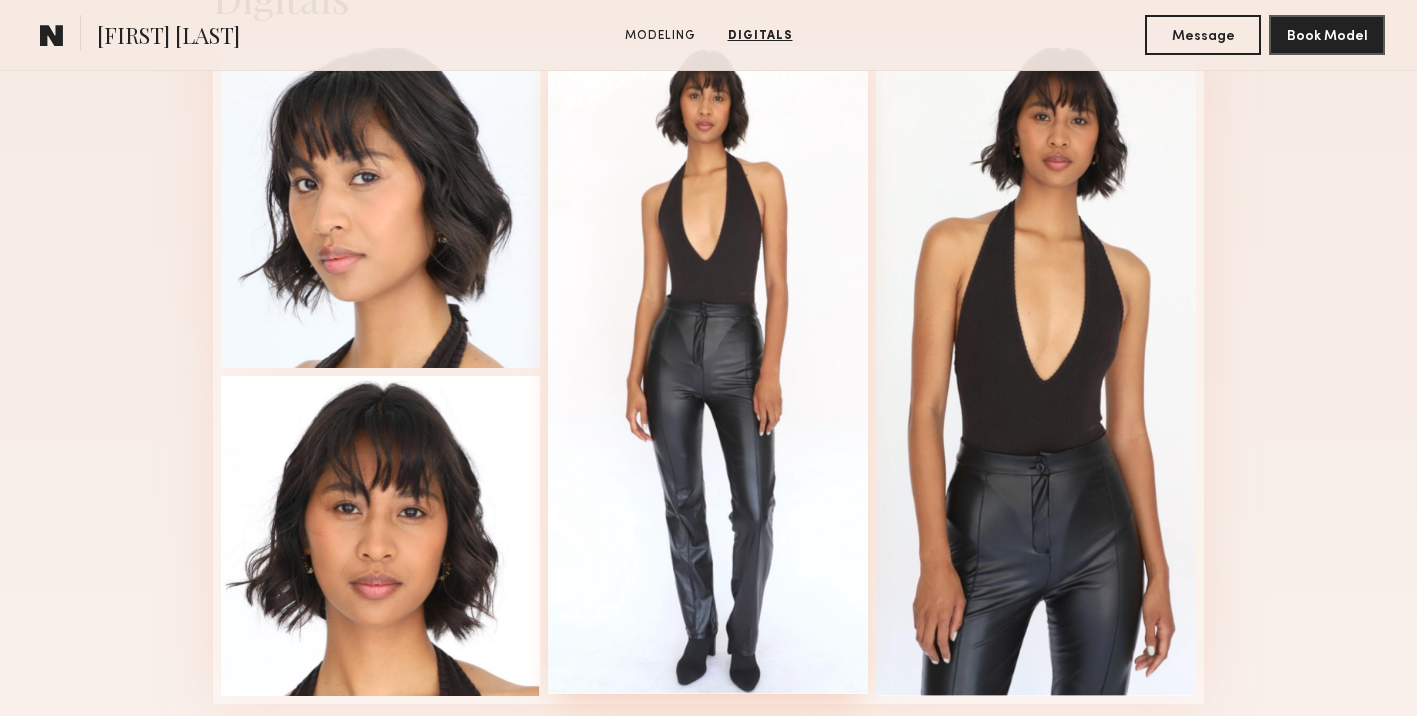 scroll, scrollTop: 3334, scrollLeft: 0, axis: vertical 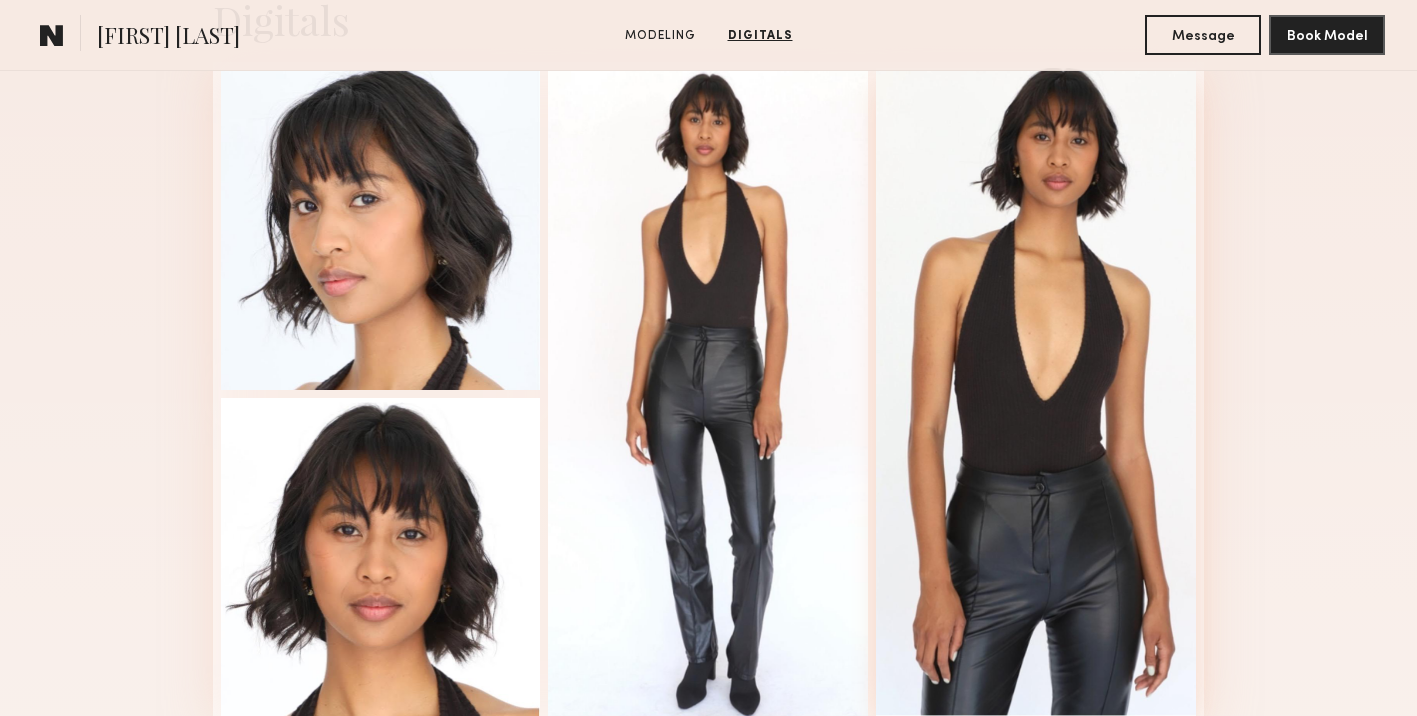 click at bounding box center [1036, 392] 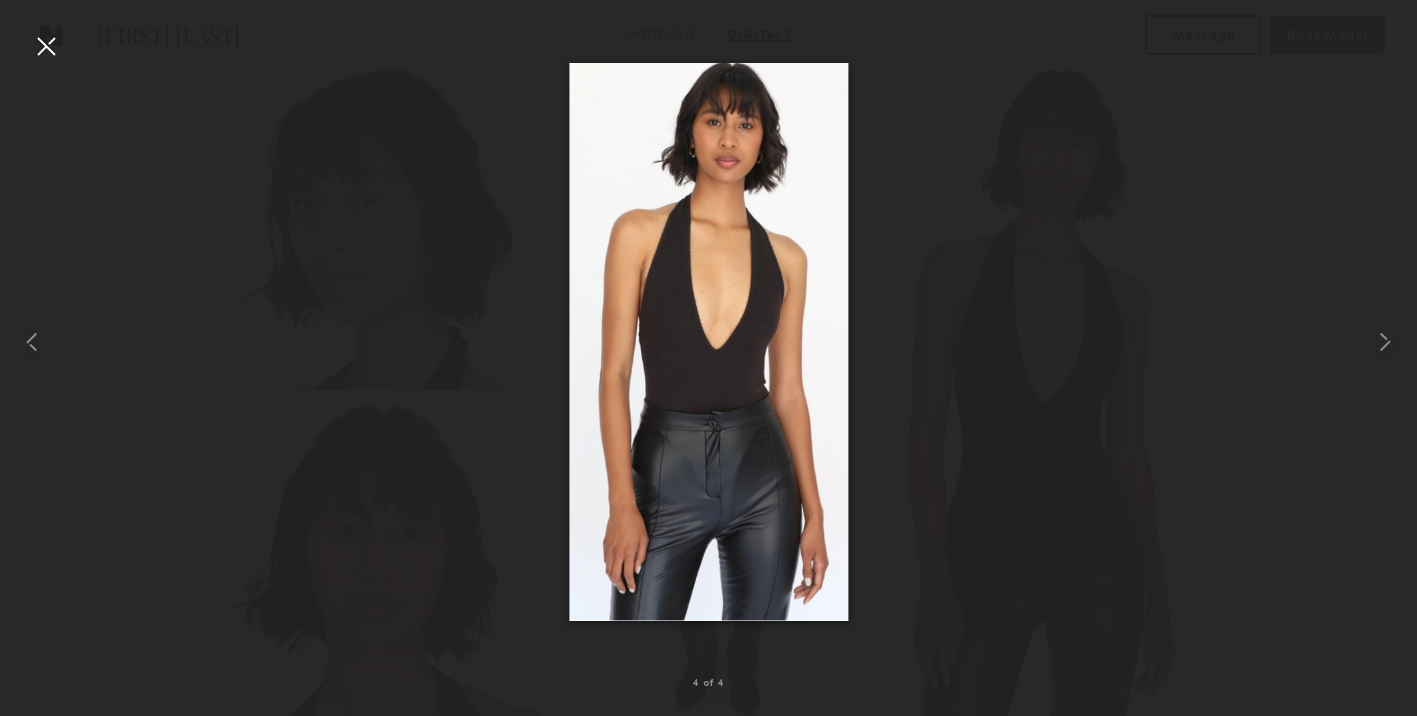 click at bounding box center [708, 342] 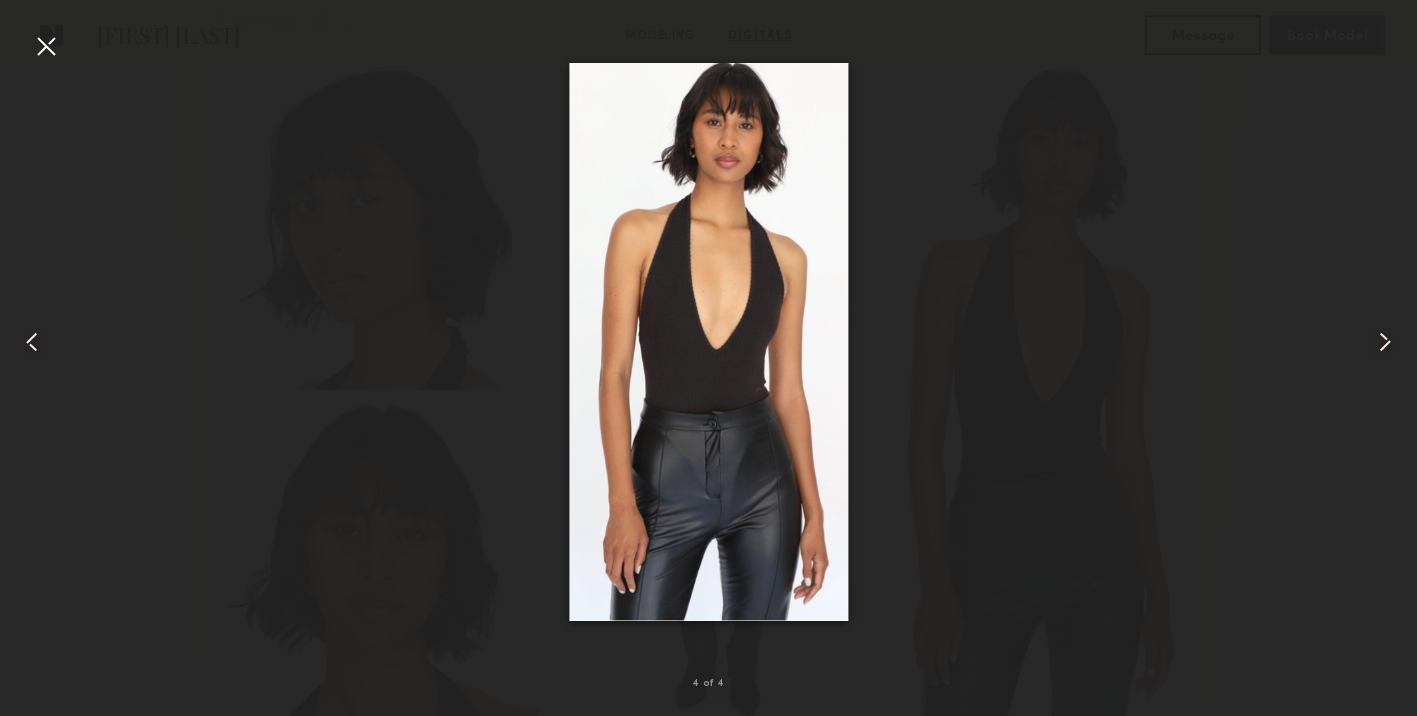click at bounding box center (708, 342) 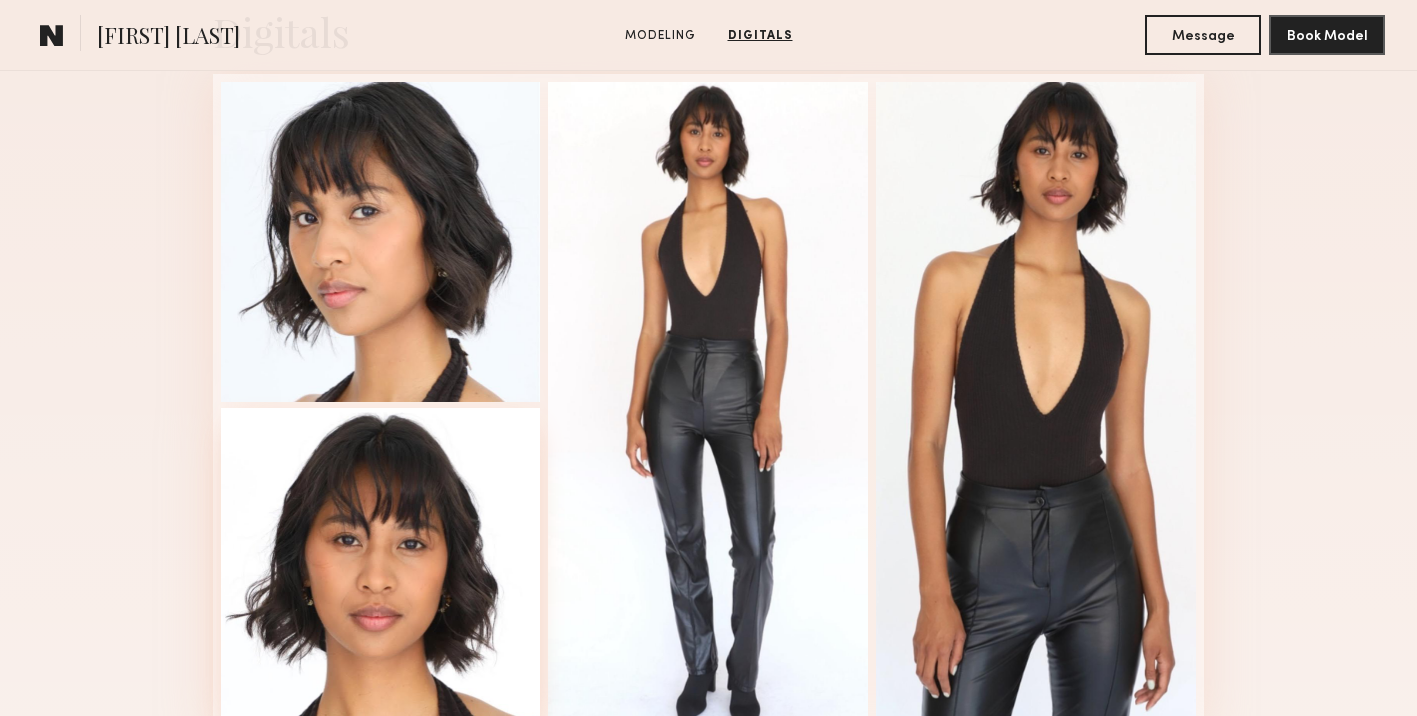scroll, scrollTop: 3320, scrollLeft: 0, axis: vertical 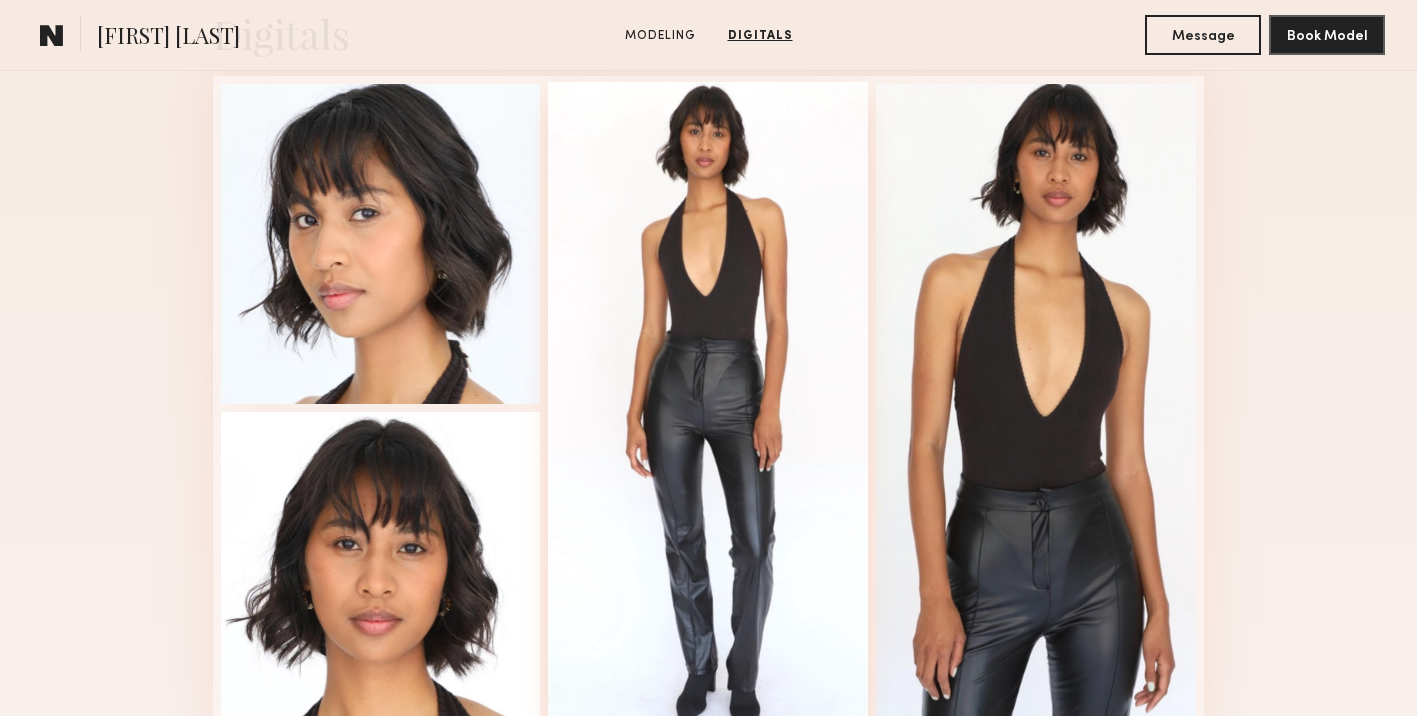 click at bounding box center [708, 406] 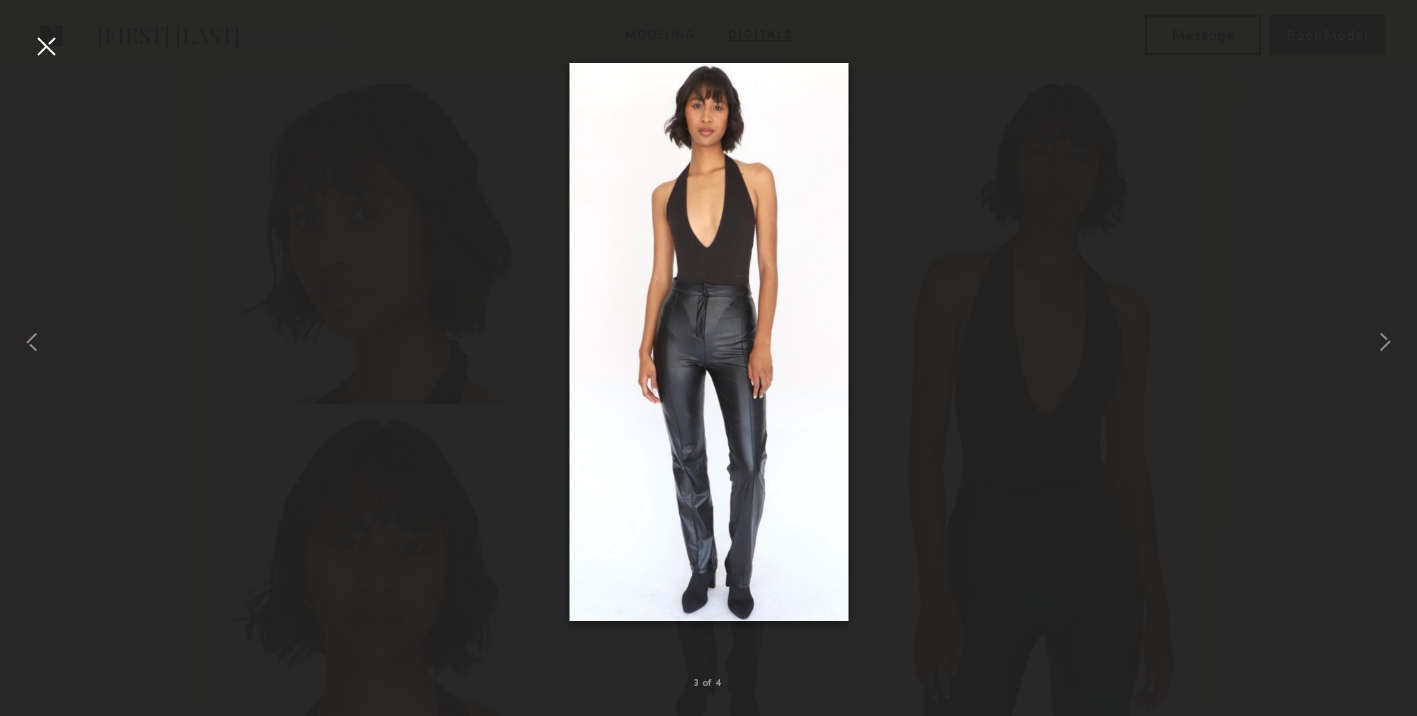 click at bounding box center [708, 342] 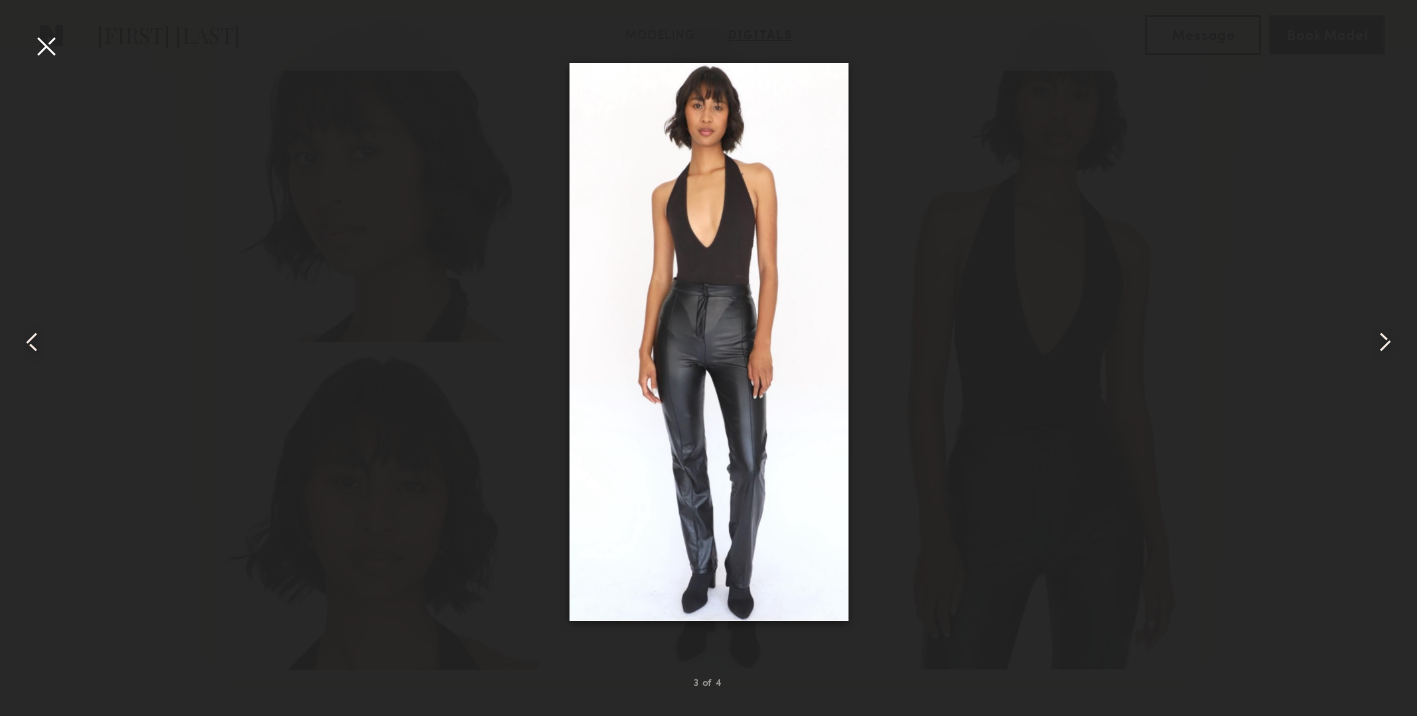 scroll, scrollTop: 3389, scrollLeft: 0, axis: vertical 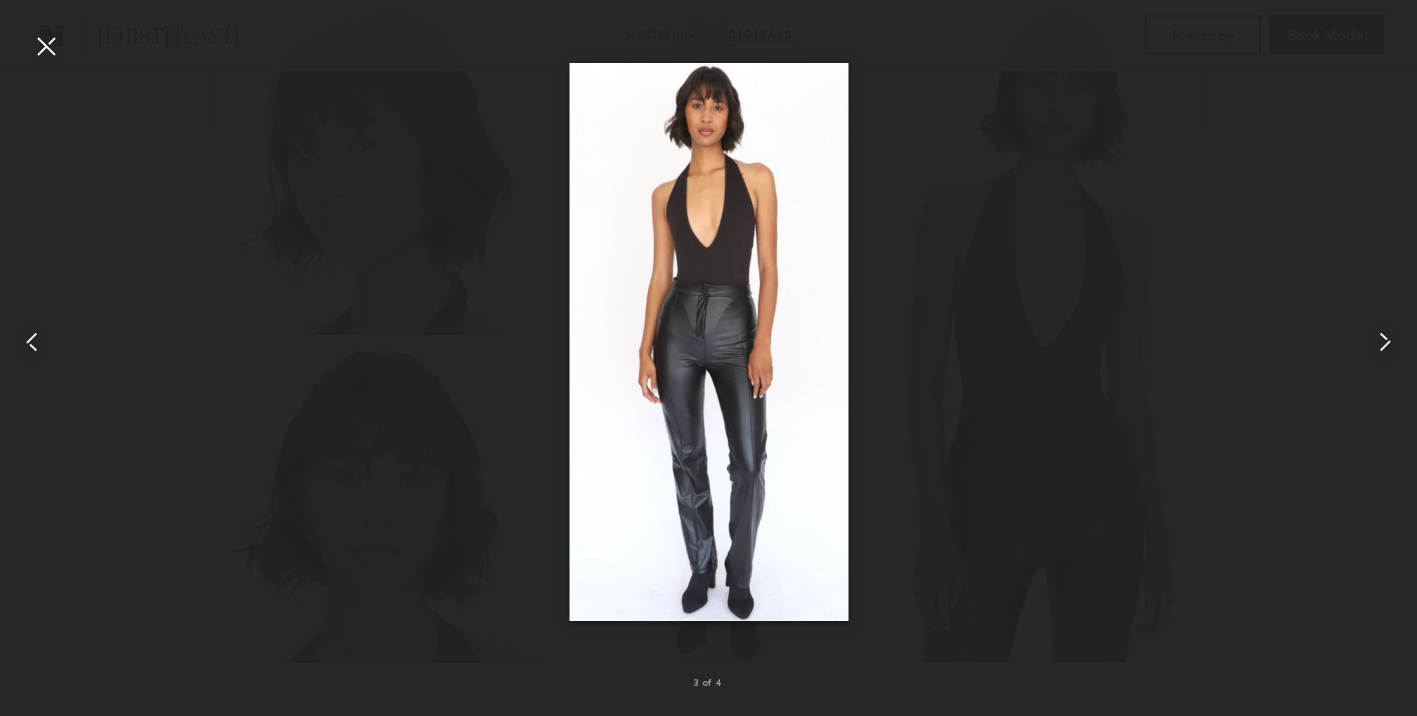 click at bounding box center (708, 342) 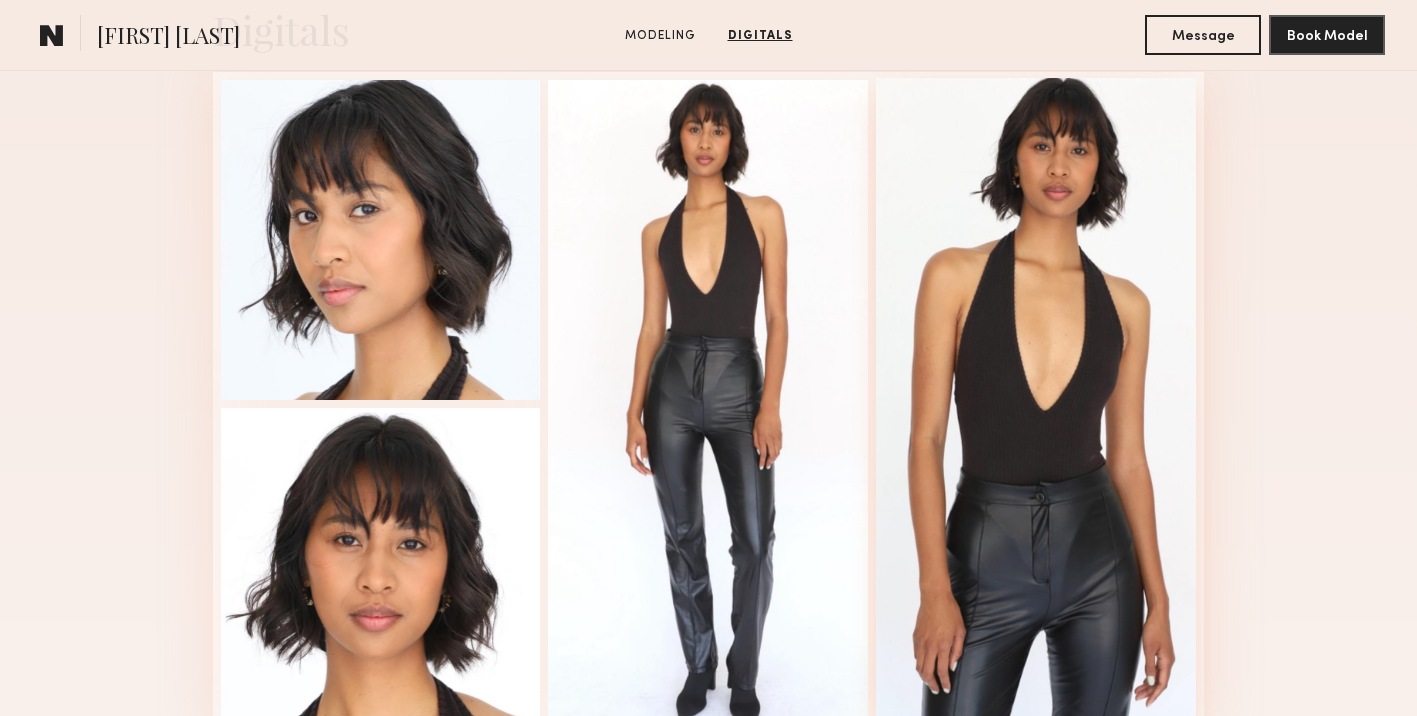scroll, scrollTop: 3295, scrollLeft: 0, axis: vertical 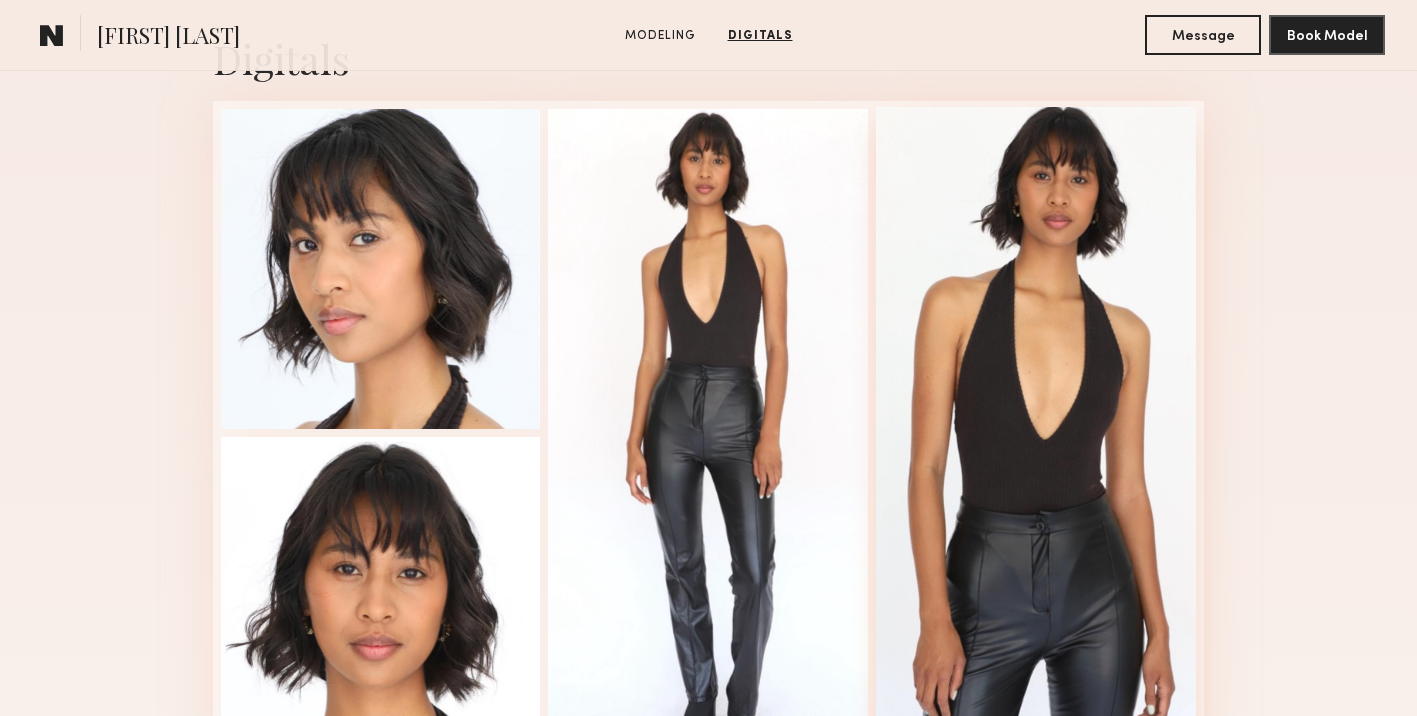 click at bounding box center [1036, 431] 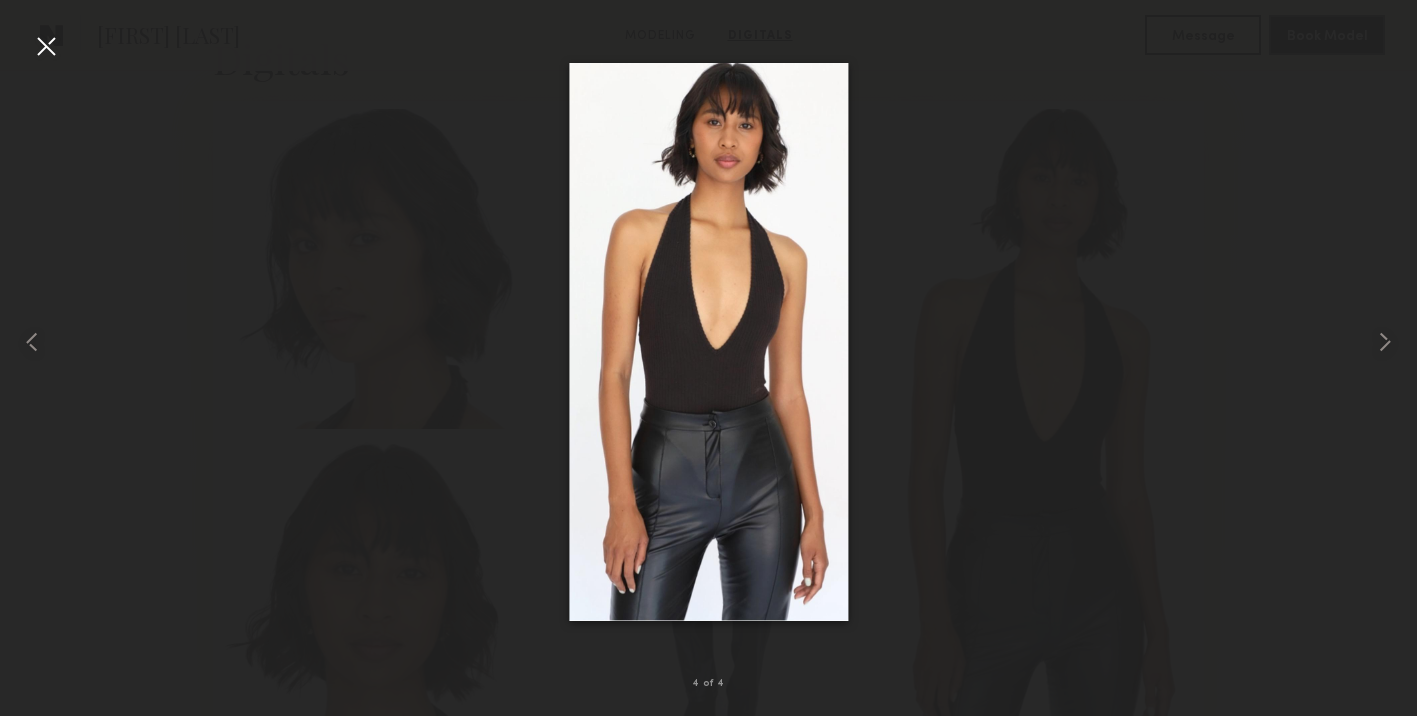 click at bounding box center [708, 342] 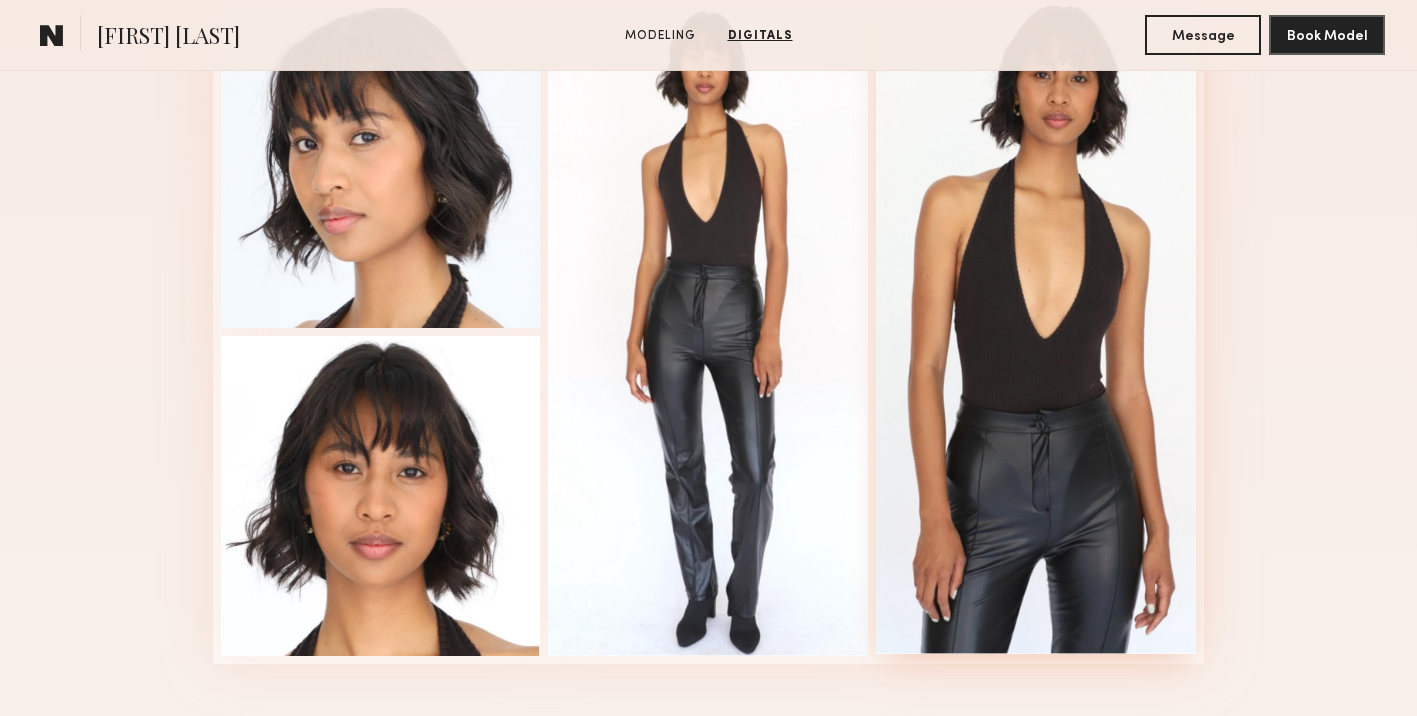 scroll, scrollTop: 3397, scrollLeft: 0, axis: vertical 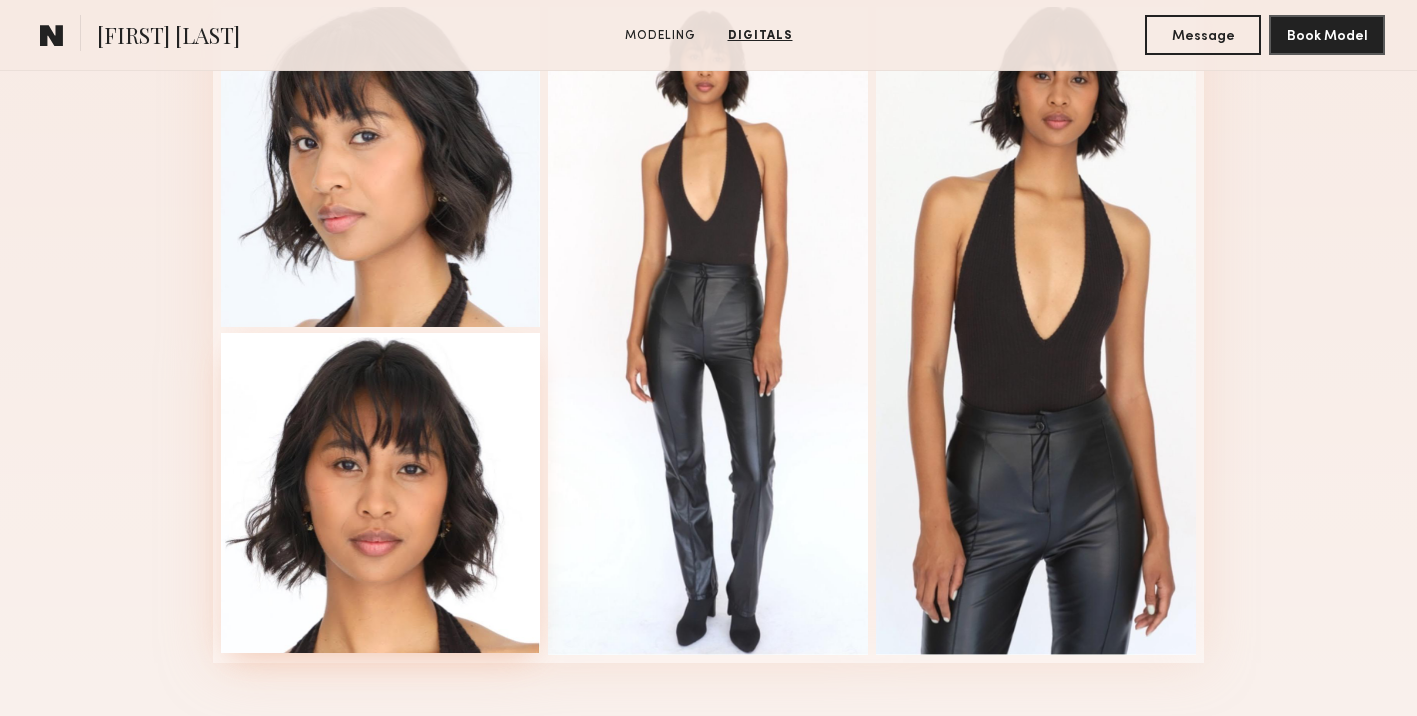 click at bounding box center [381, 493] 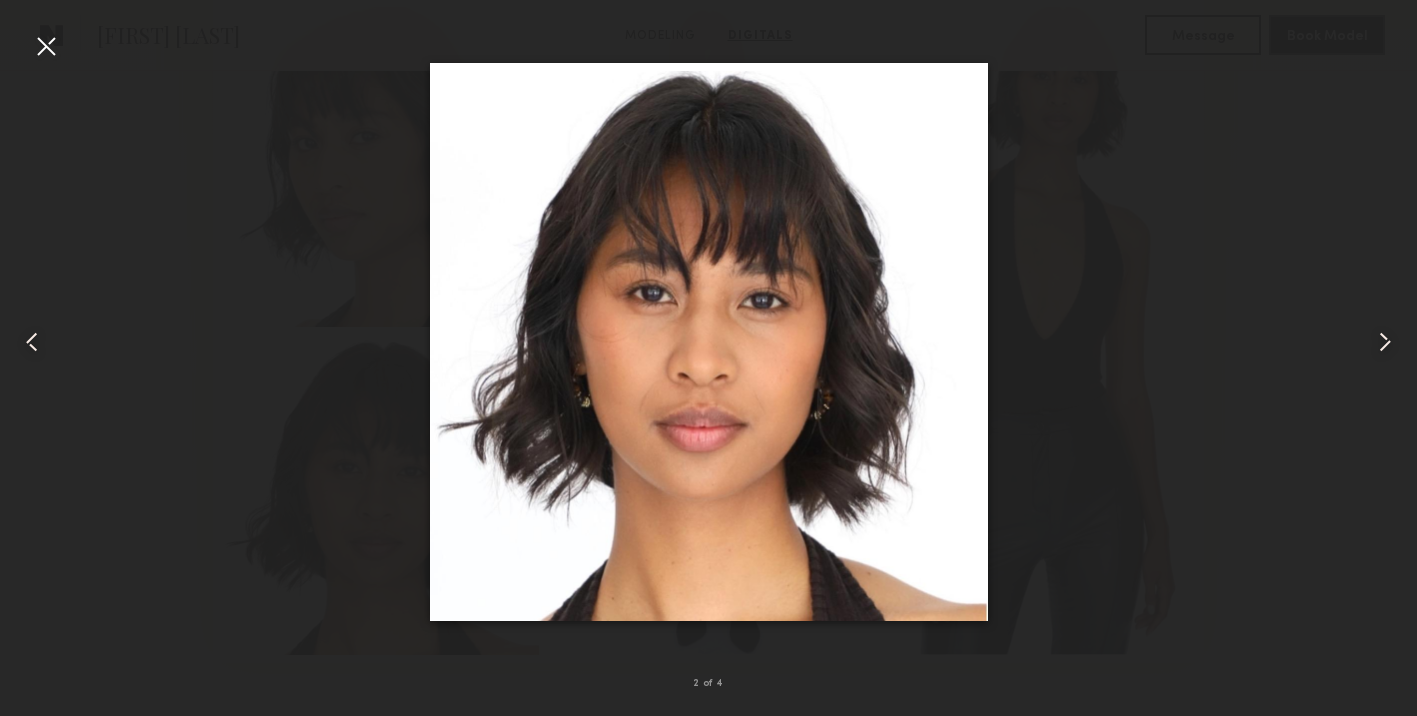 click at bounding box center [708, 342] 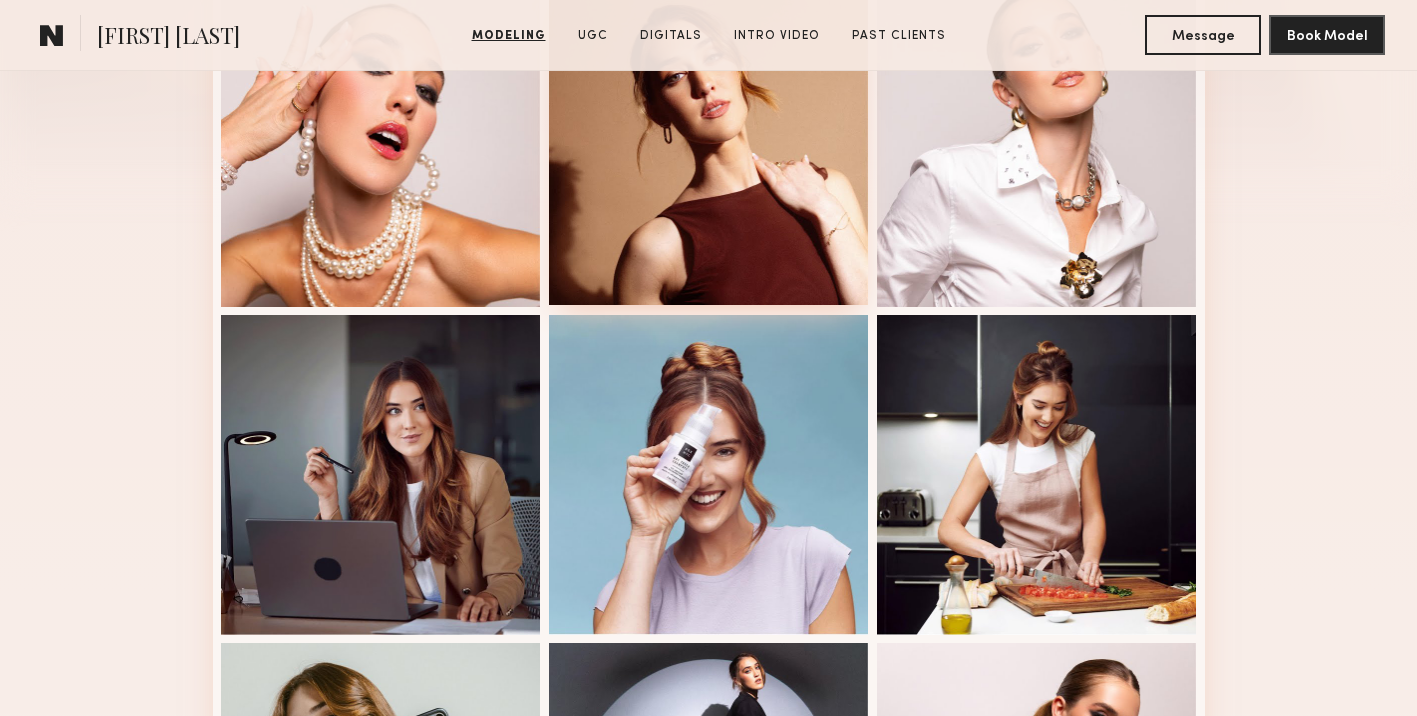 scroll, scrollTop: 606, scrollLeft: 0, axis: vertical 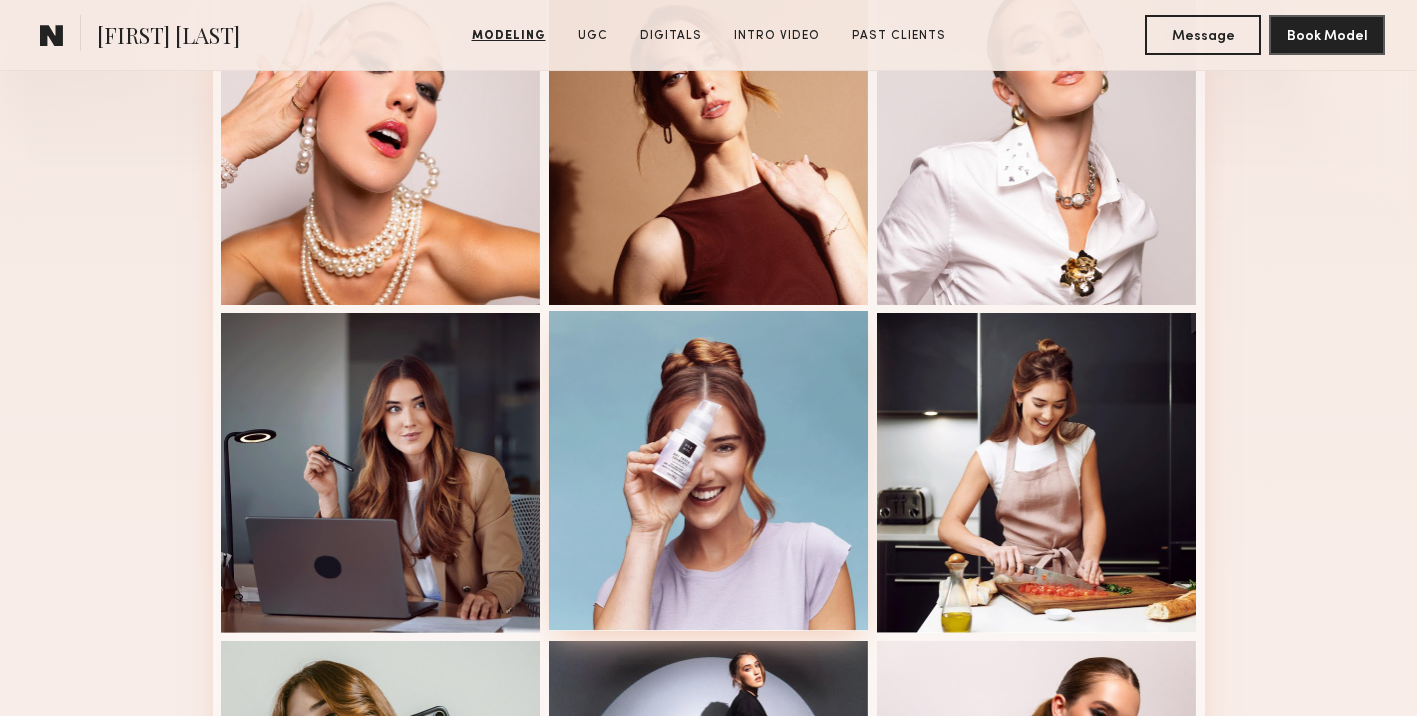 click at bounding box center [709, 471] 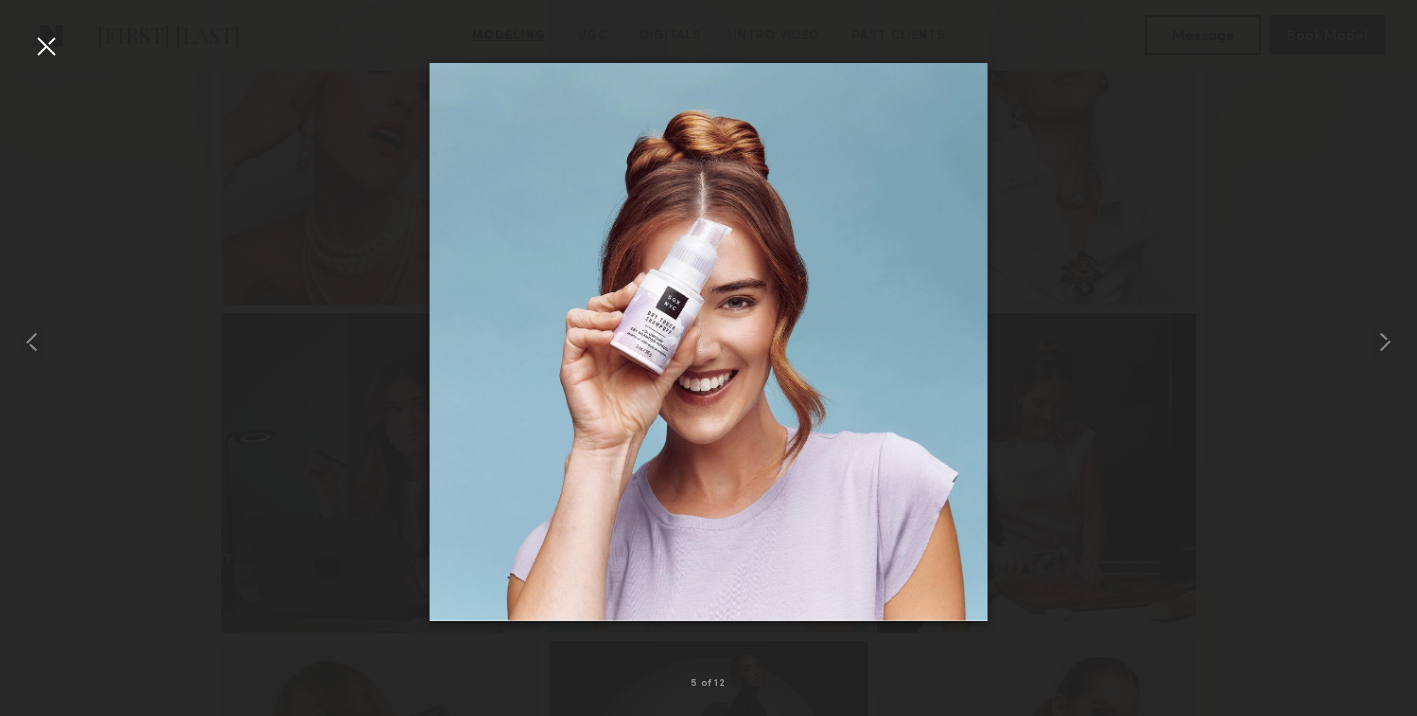 click at bounding box center (708, 342) 